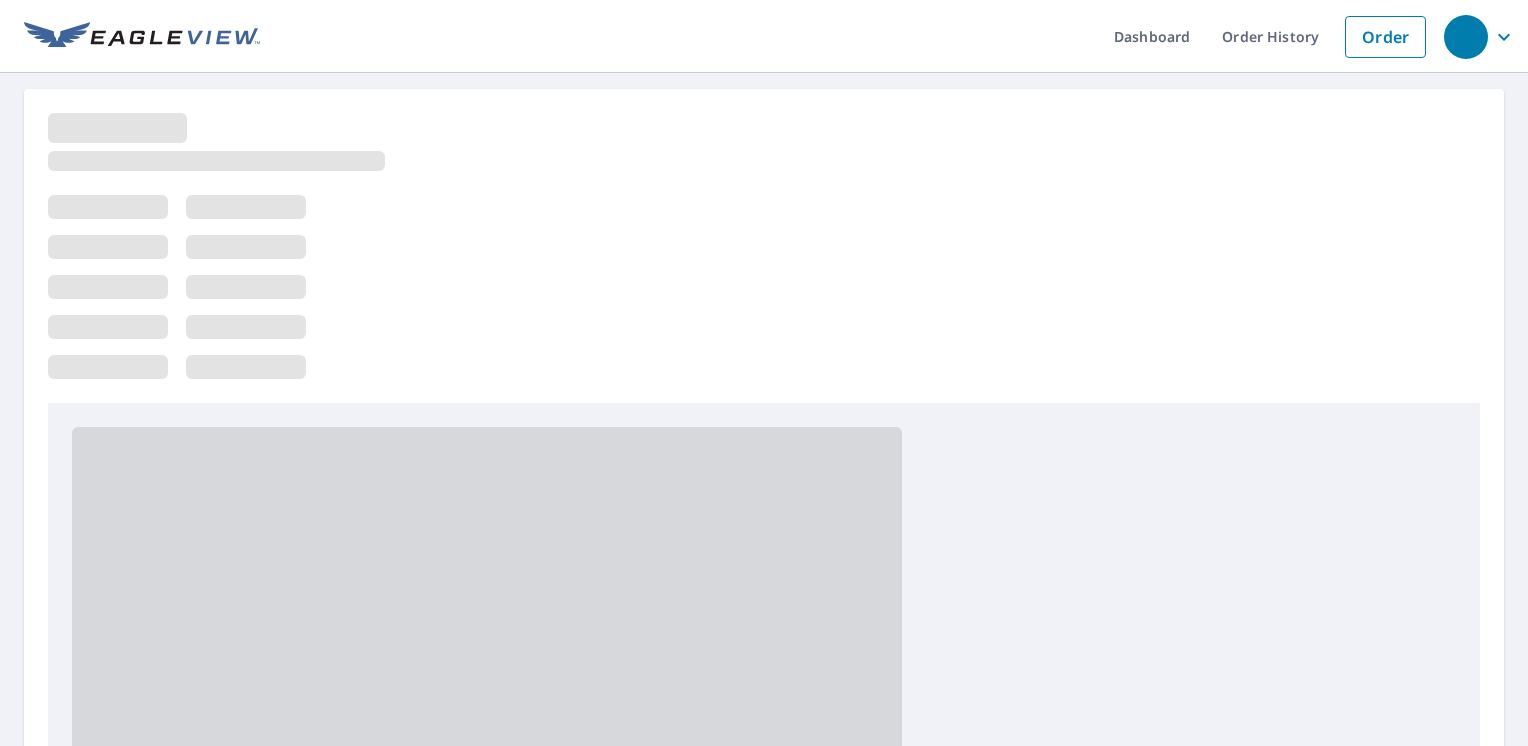 scroll, scrollTop: 0, scrollLeft: 0, axis: both 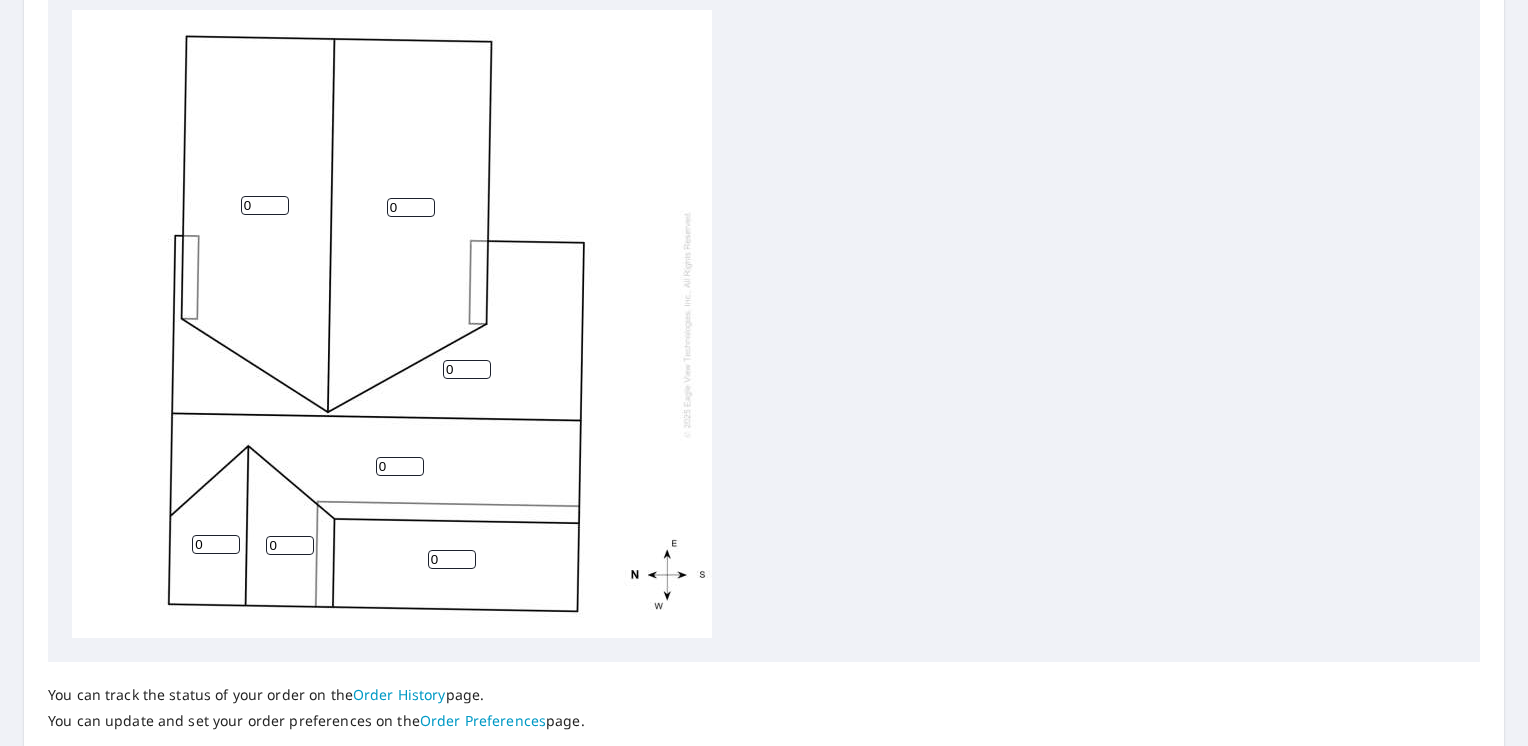 click on "0" at bounding box center (467, 369) 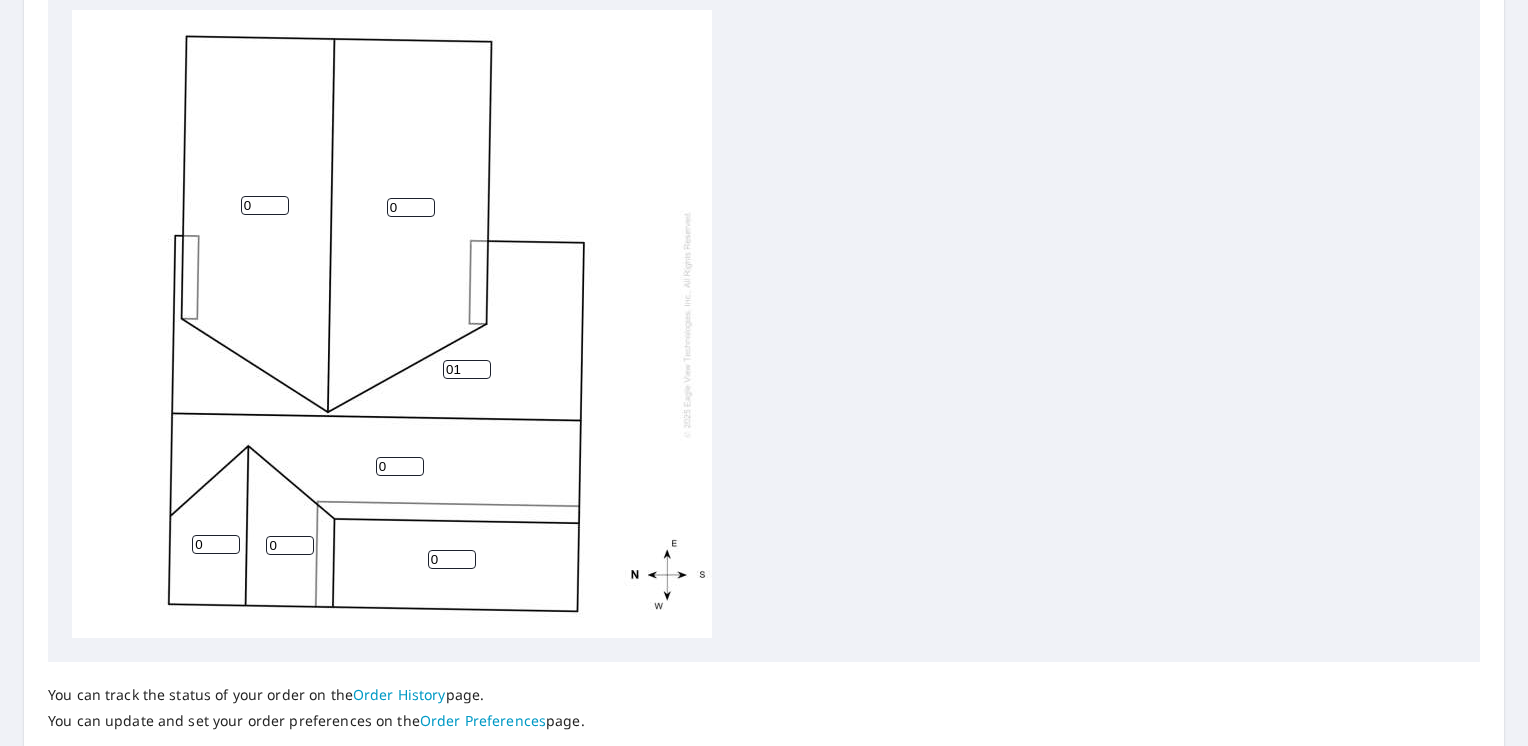 type on "0" 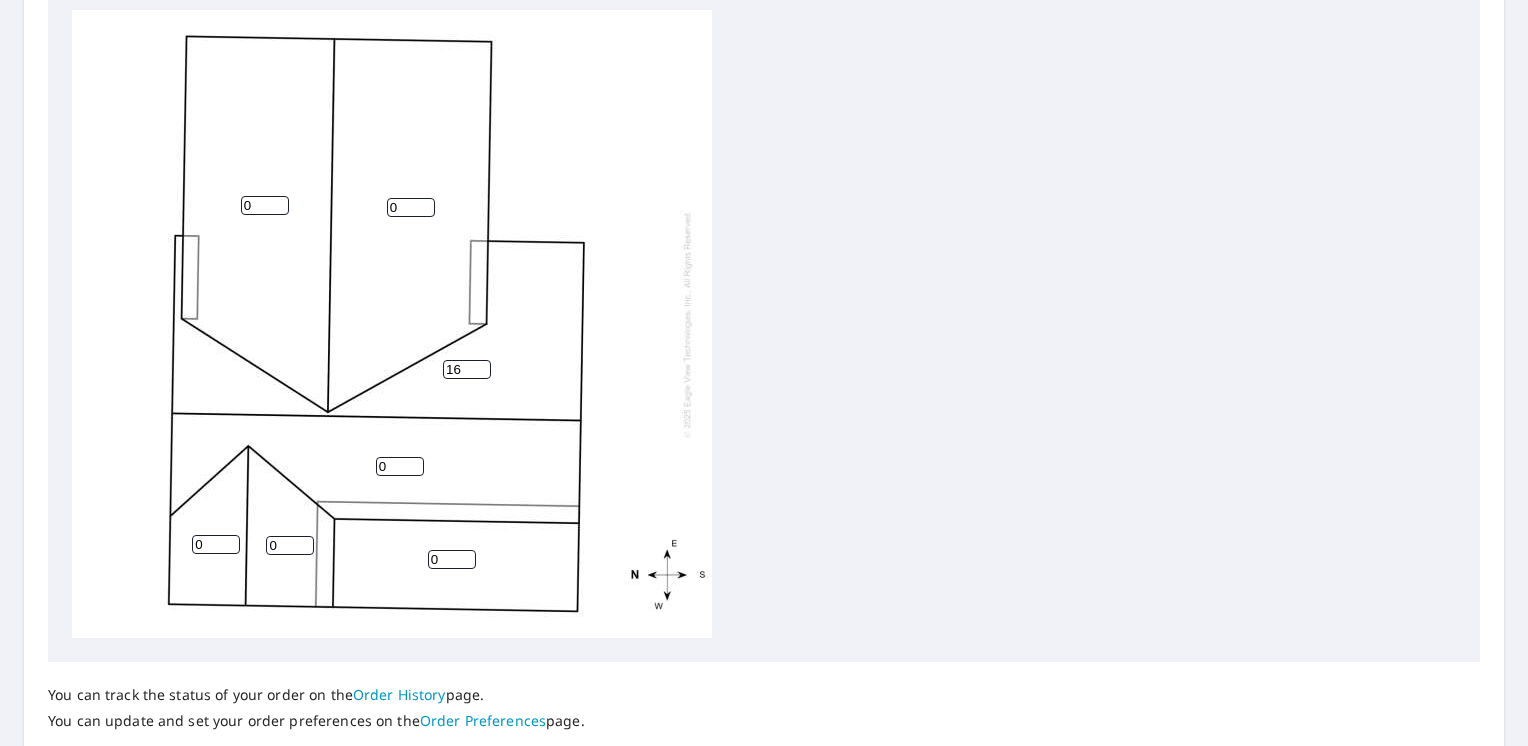 type on "16" 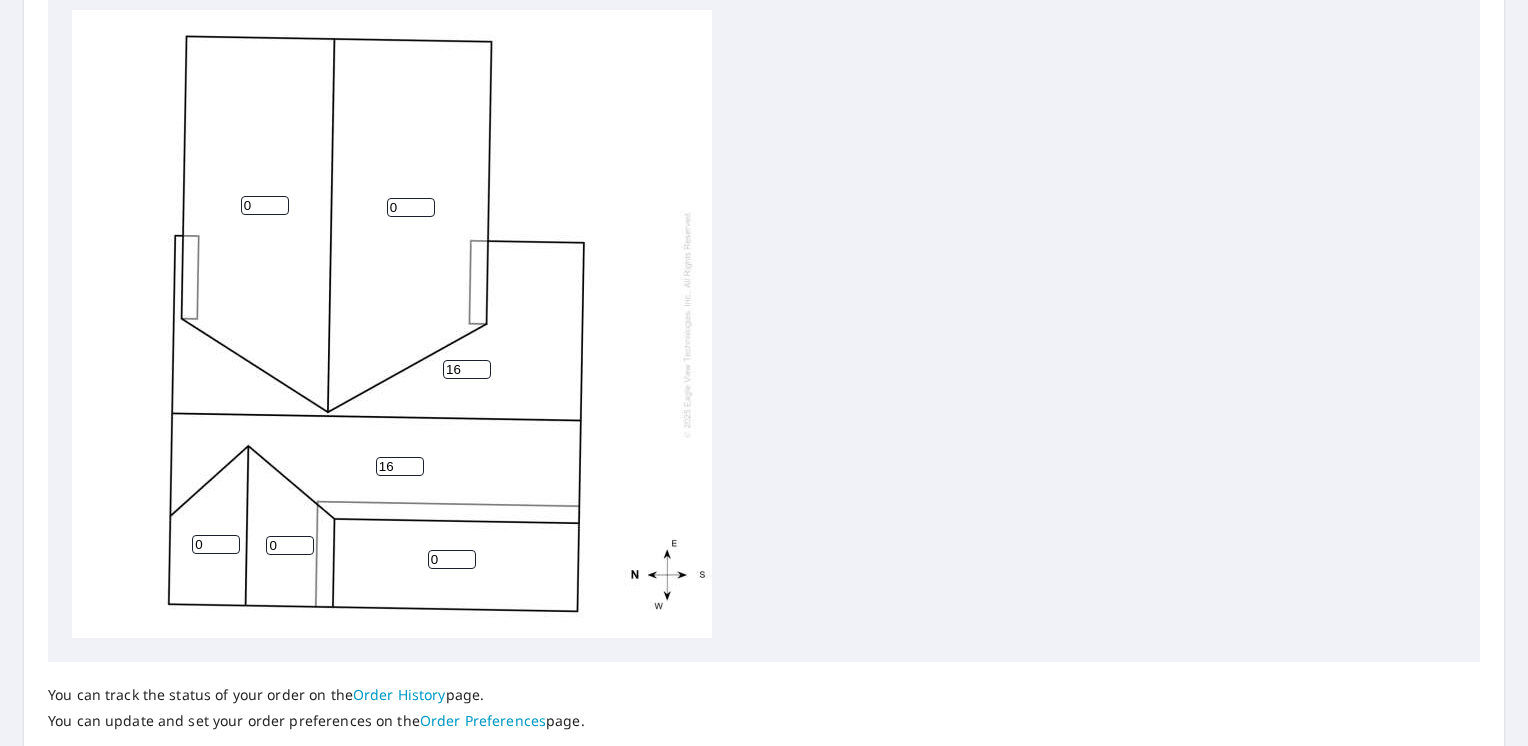 type on "16" 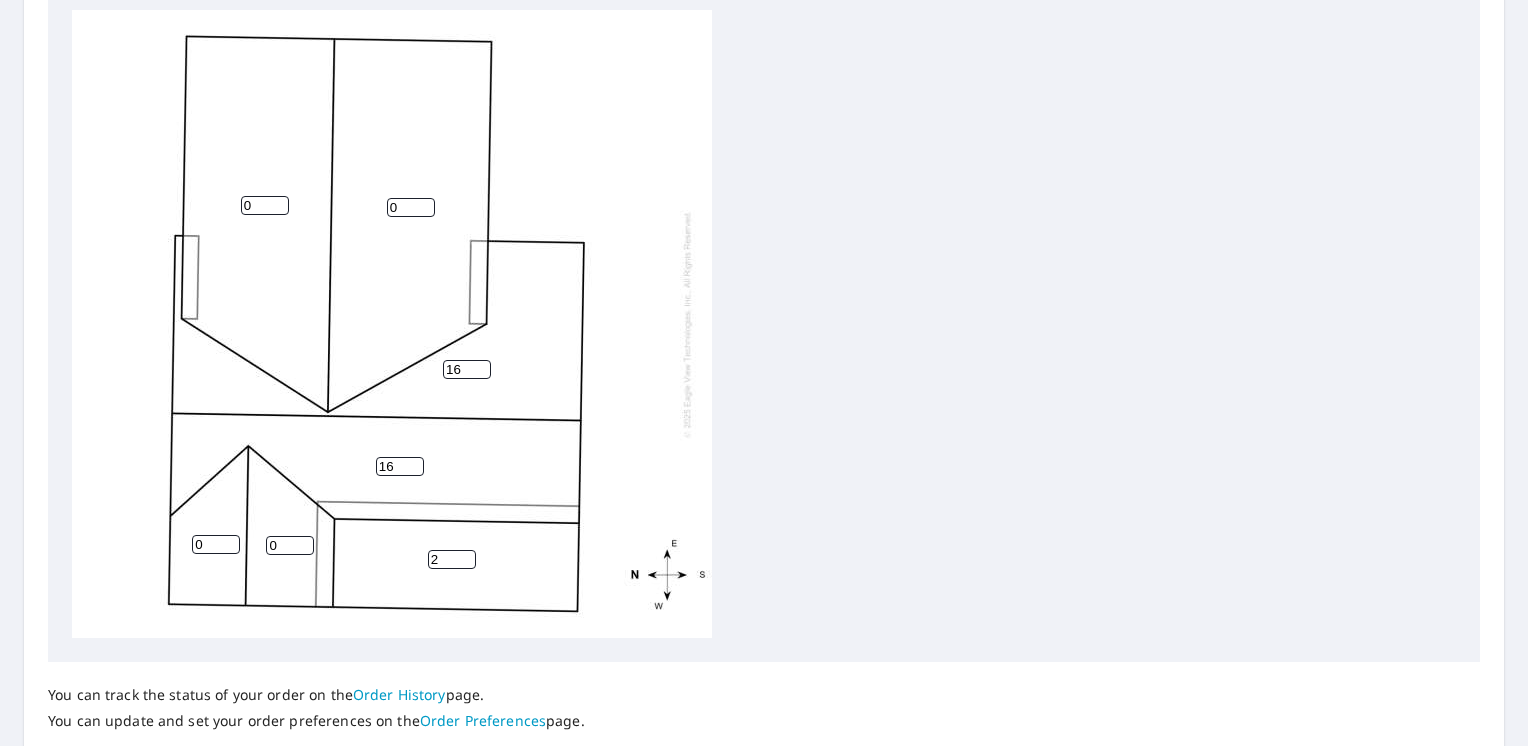 type on "2" 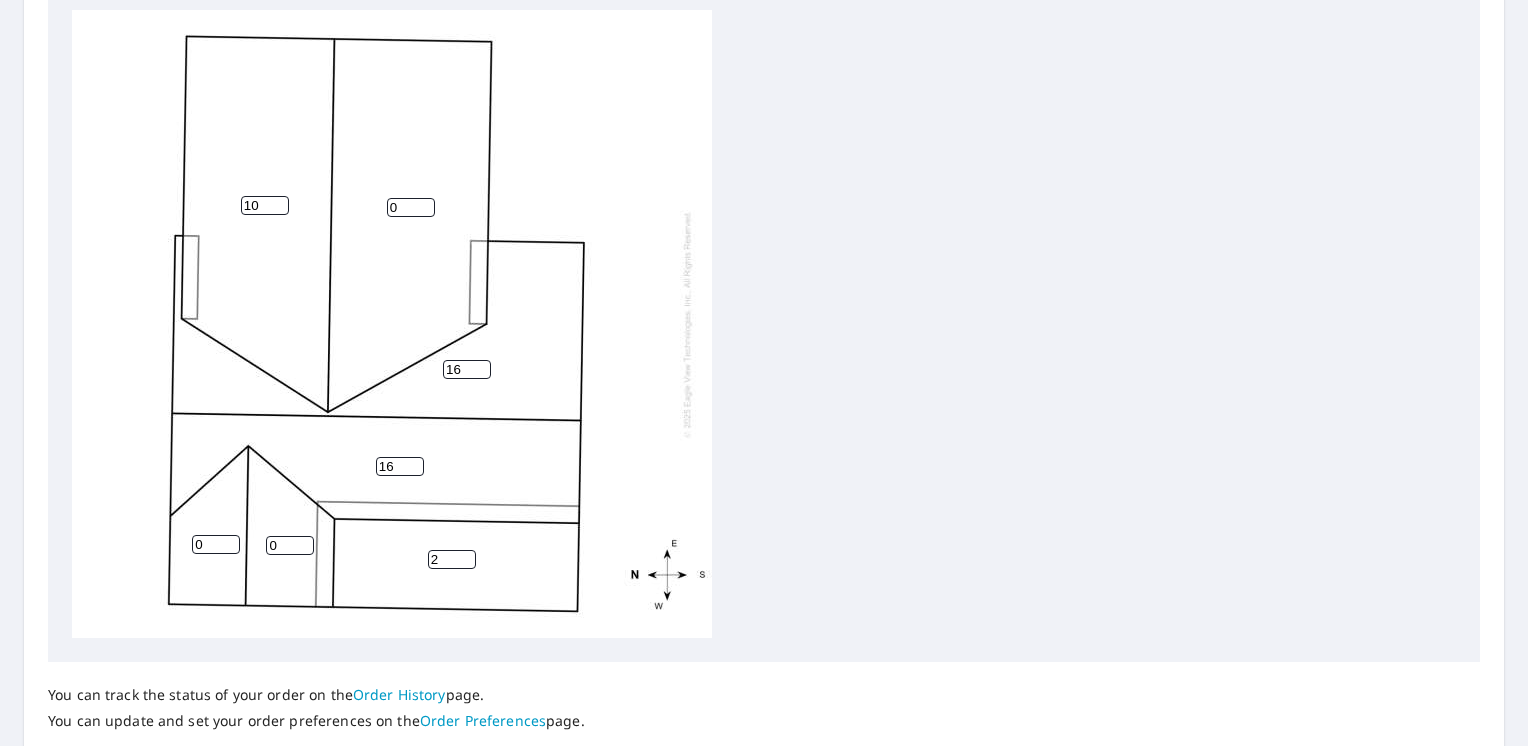 type on "10" 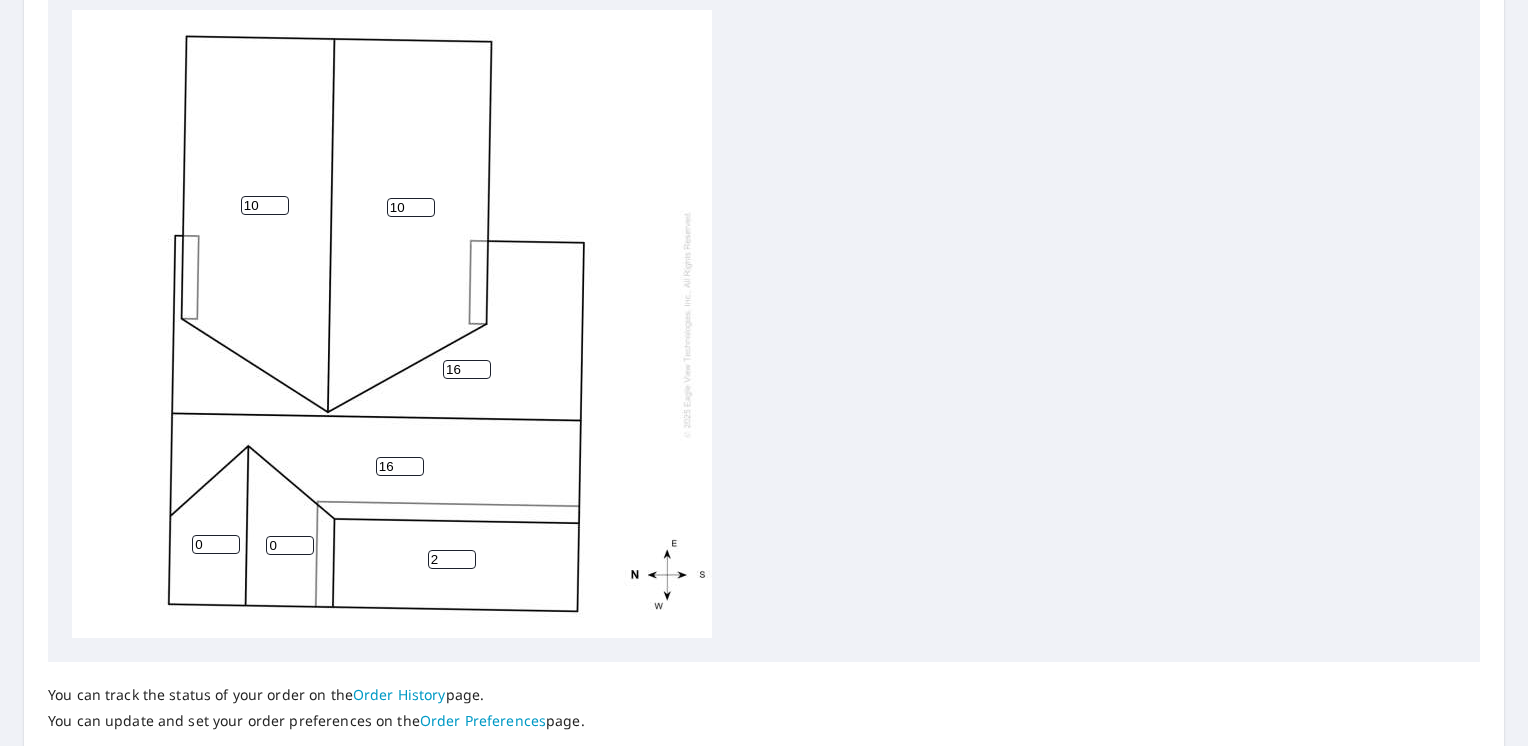 type on "10" 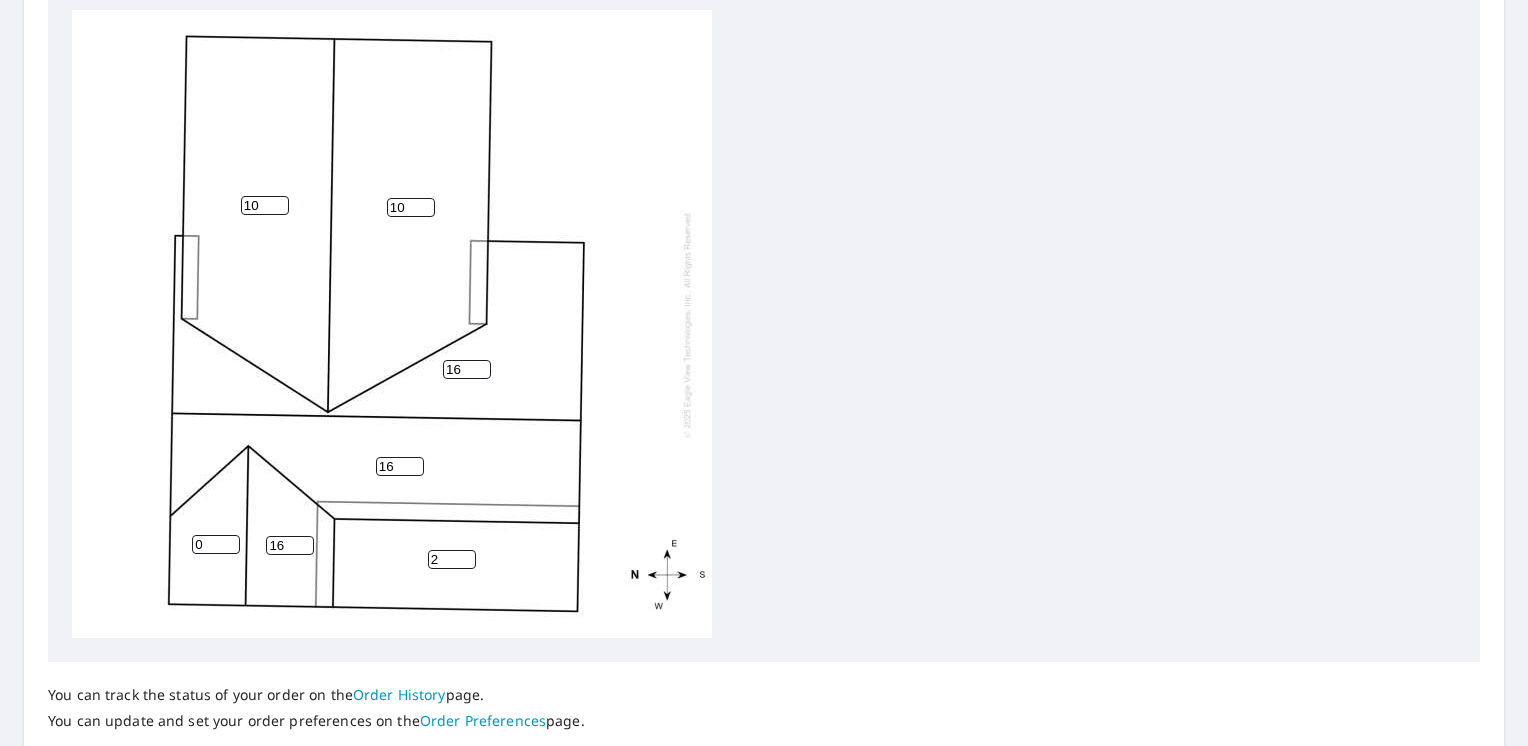 type on "16" 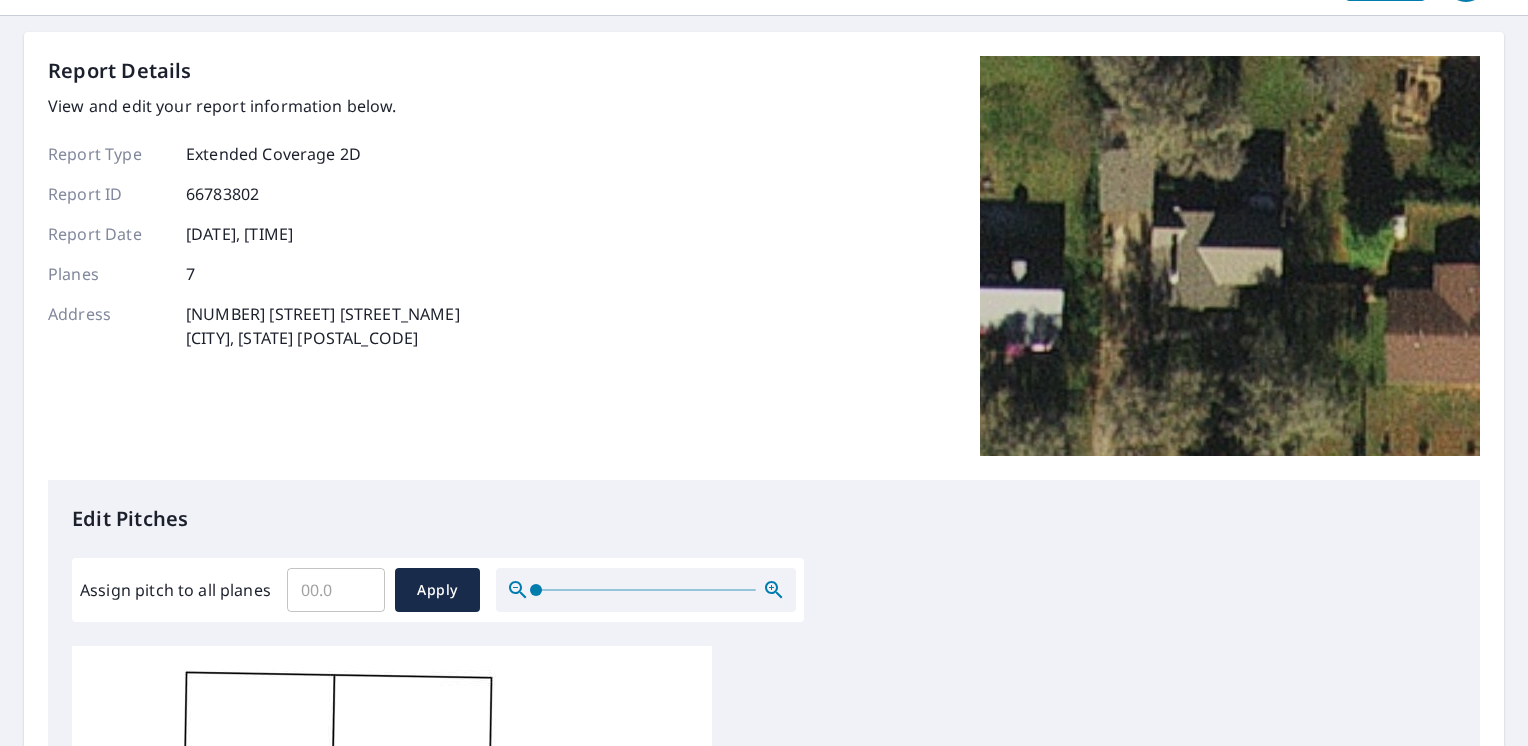 scroll, scrollTop: 60, scrollLeft: 0, axis: vertical 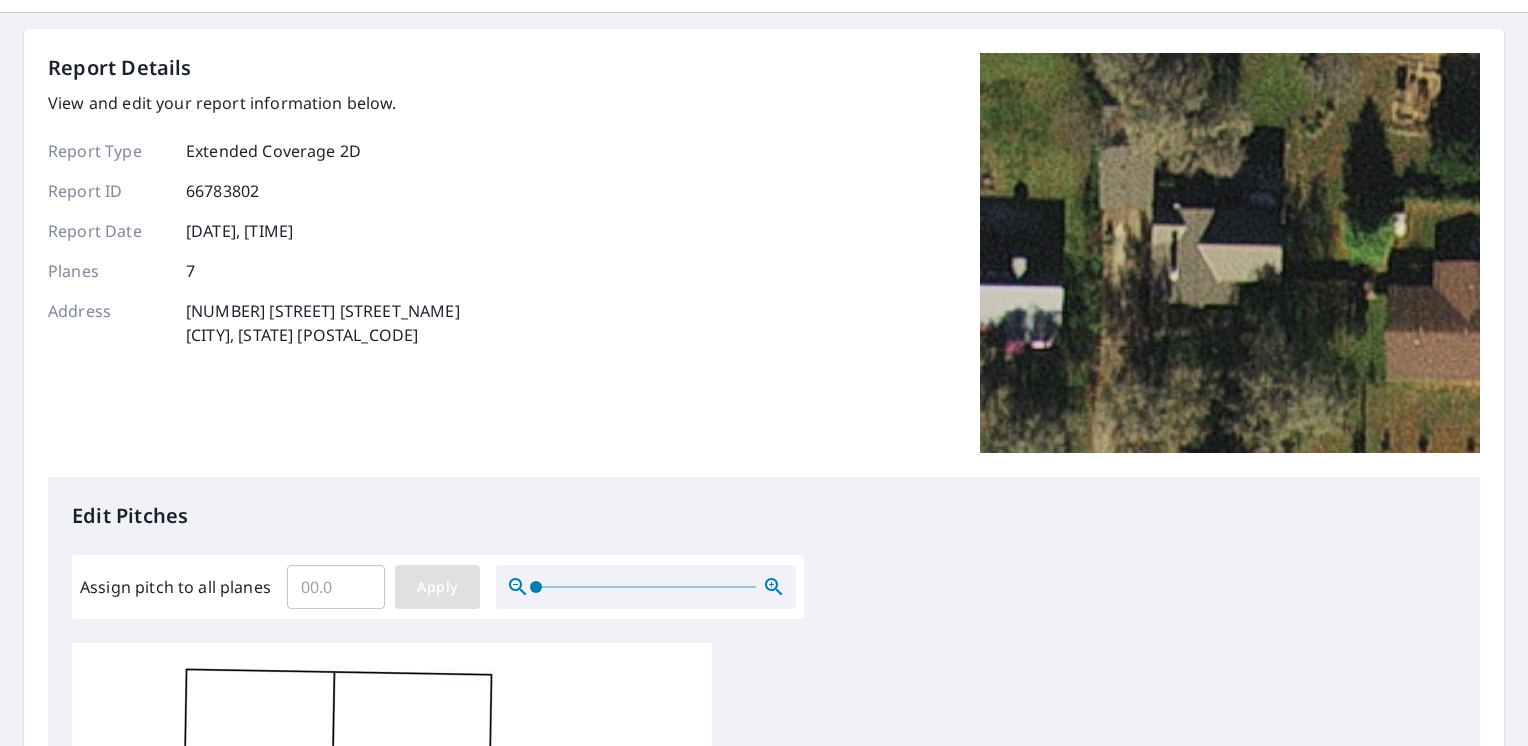 type on "16" 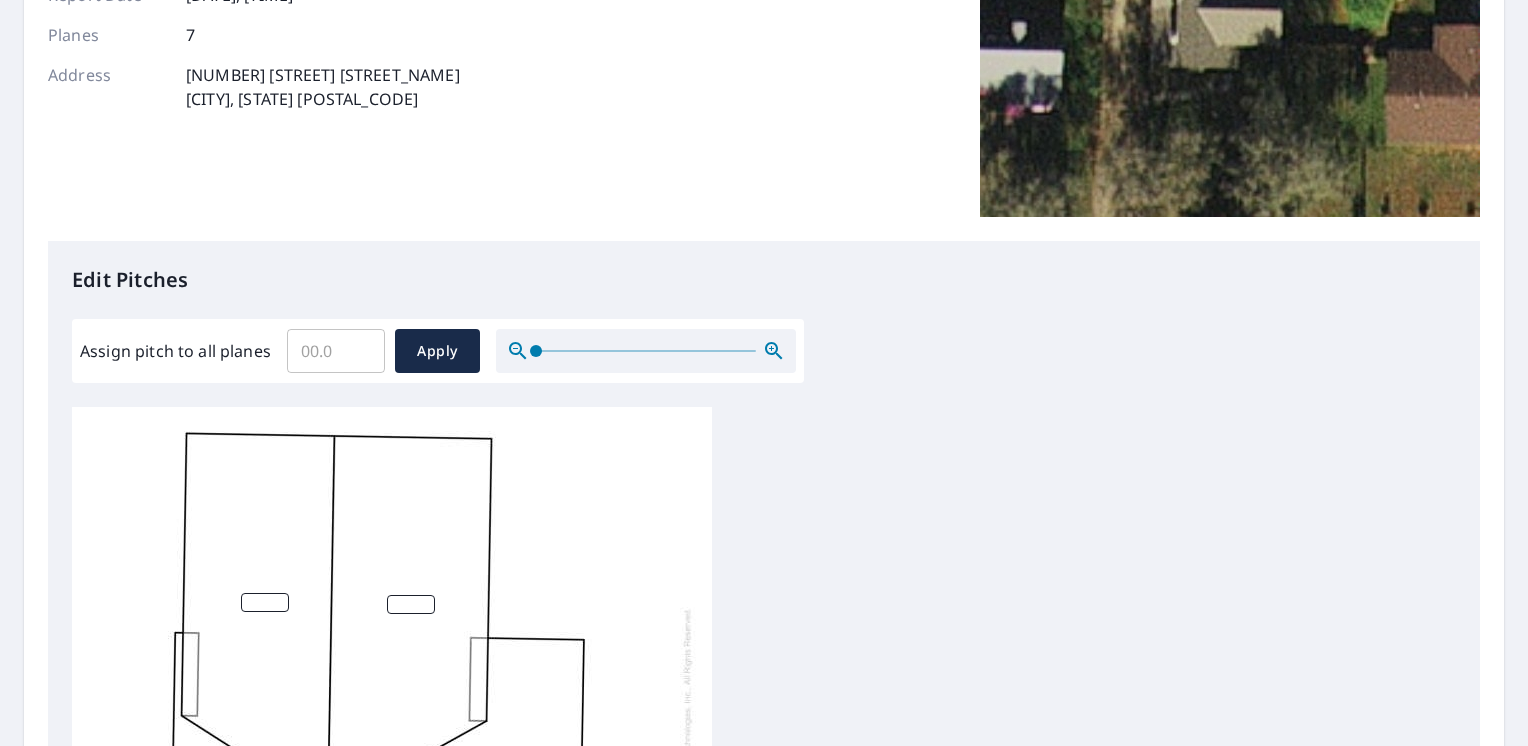 scroll, scrollTop: 165, scrollLeft: 0, axis: vertical 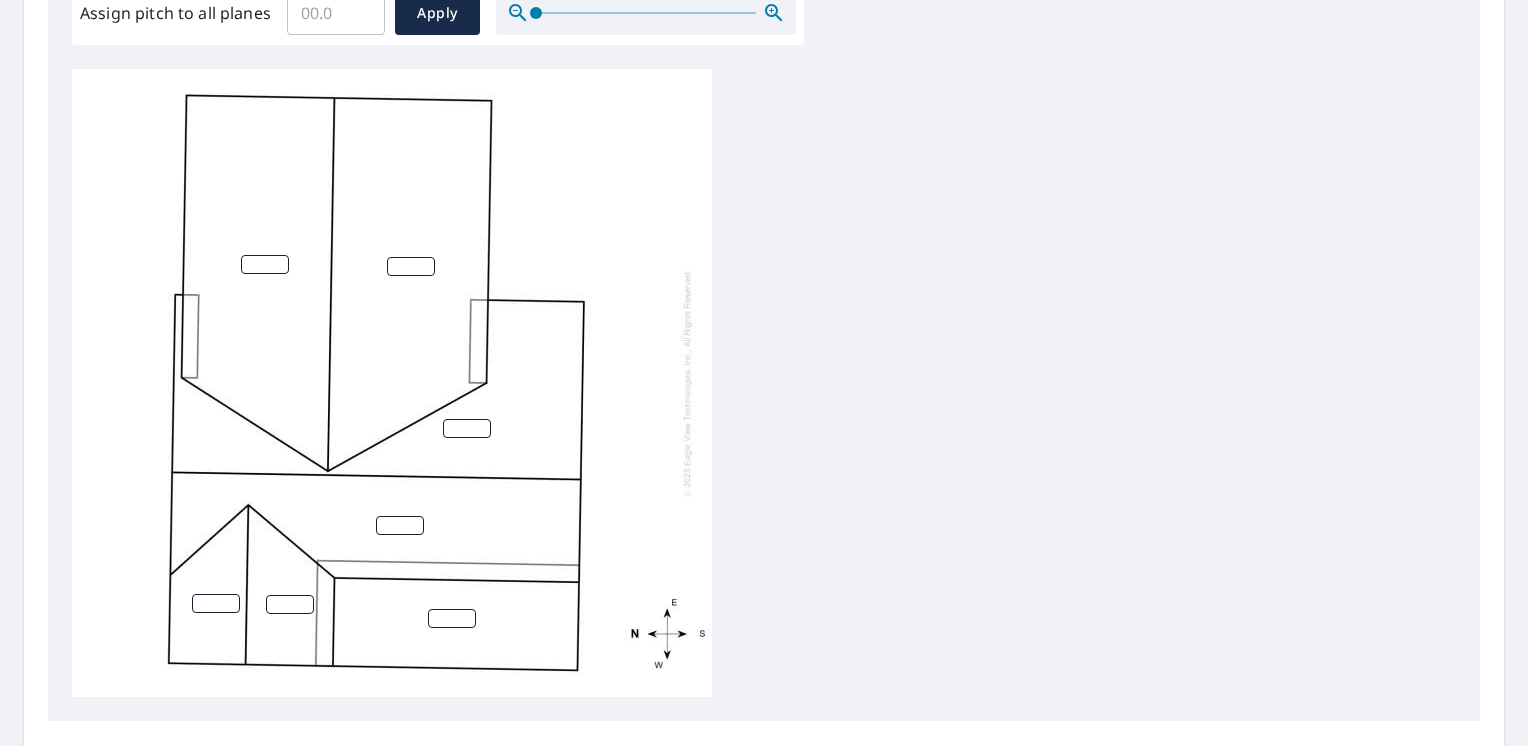 click at bounding box center (400, 525) 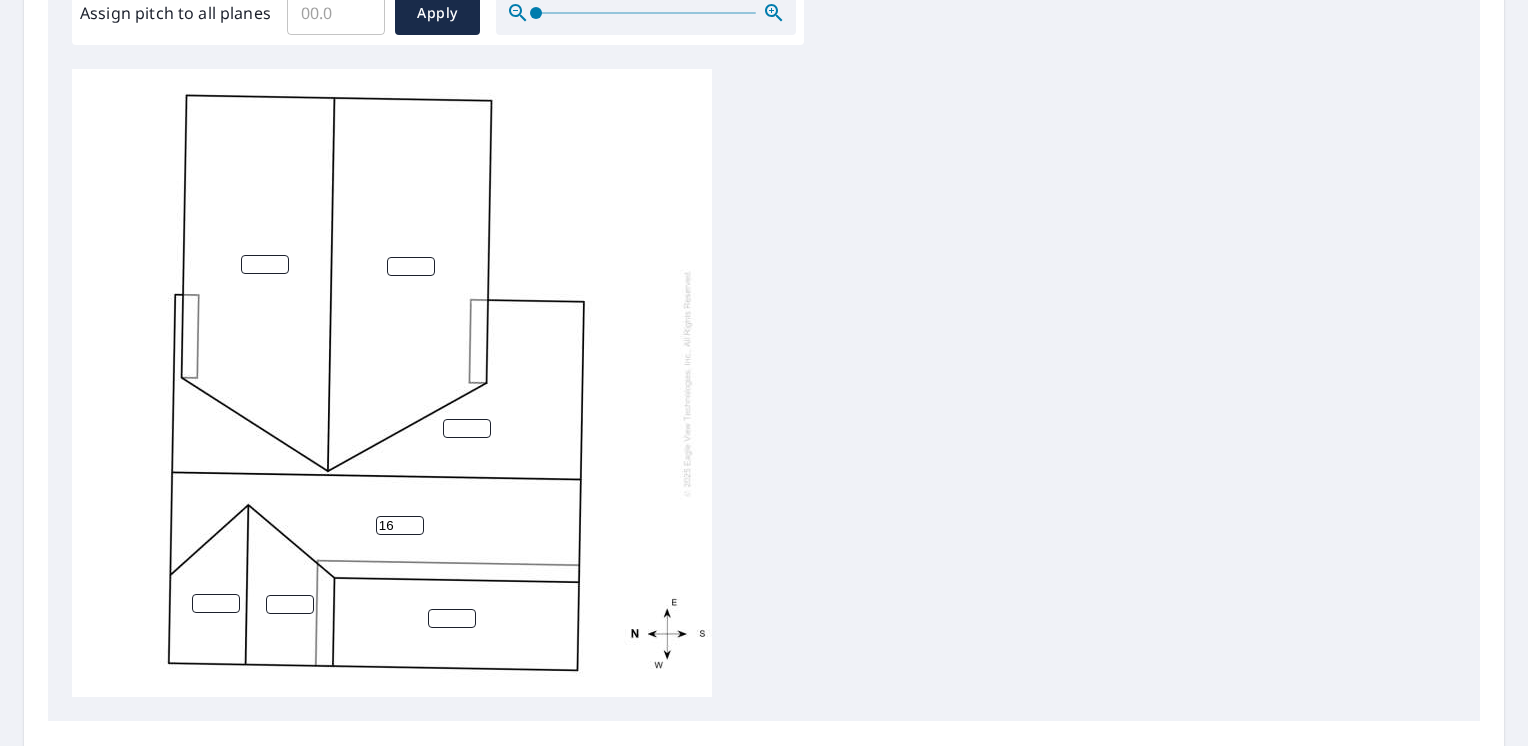 type on "16" 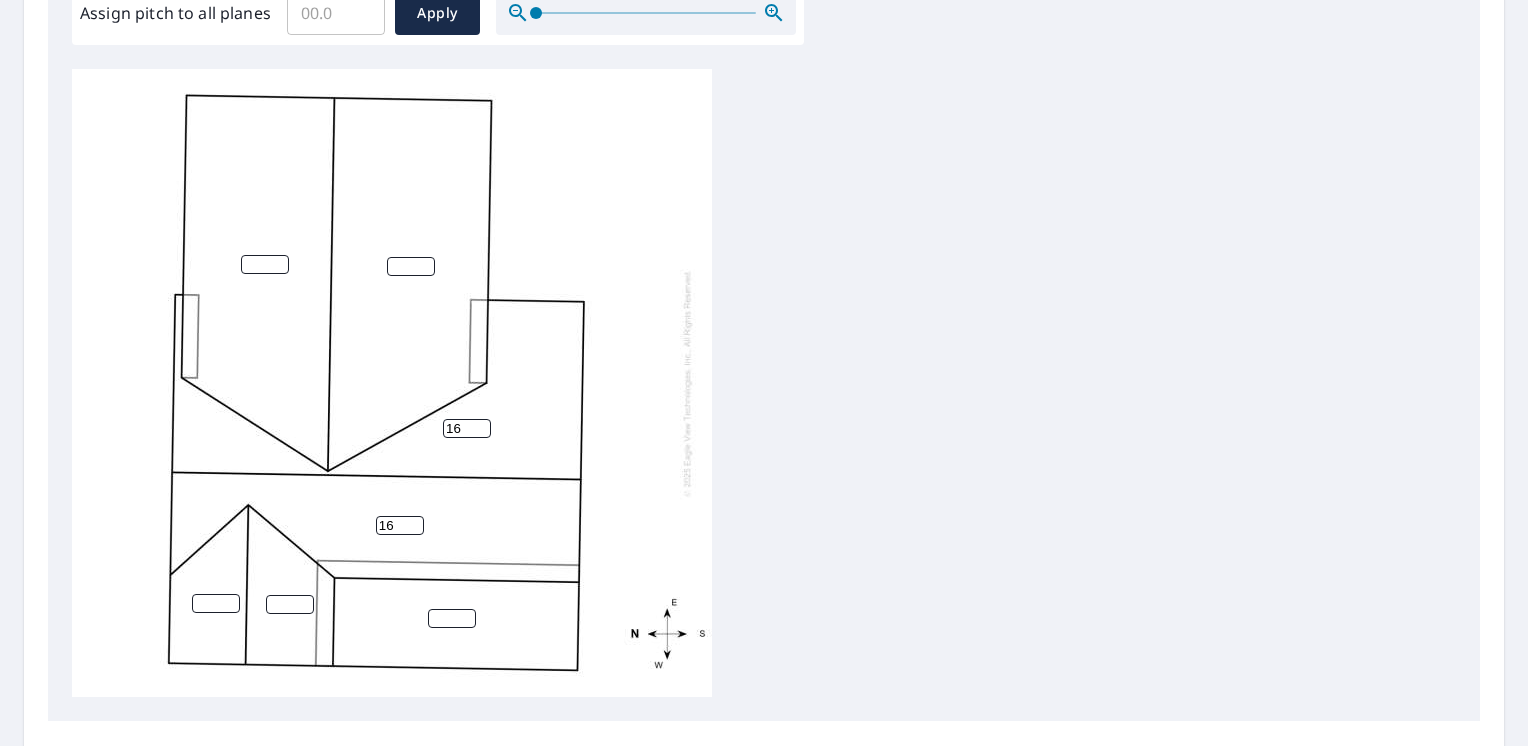 type on "16" 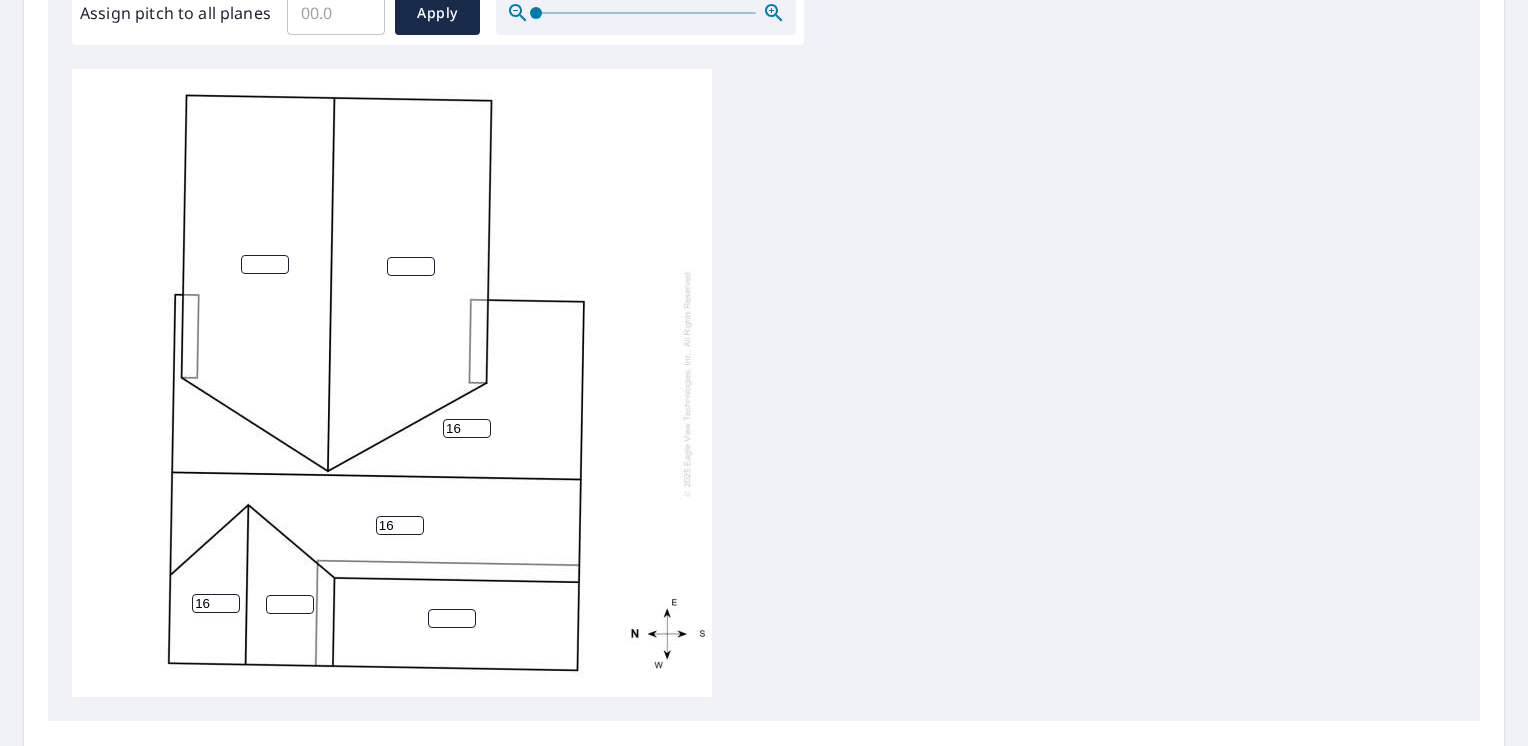 type on "16" 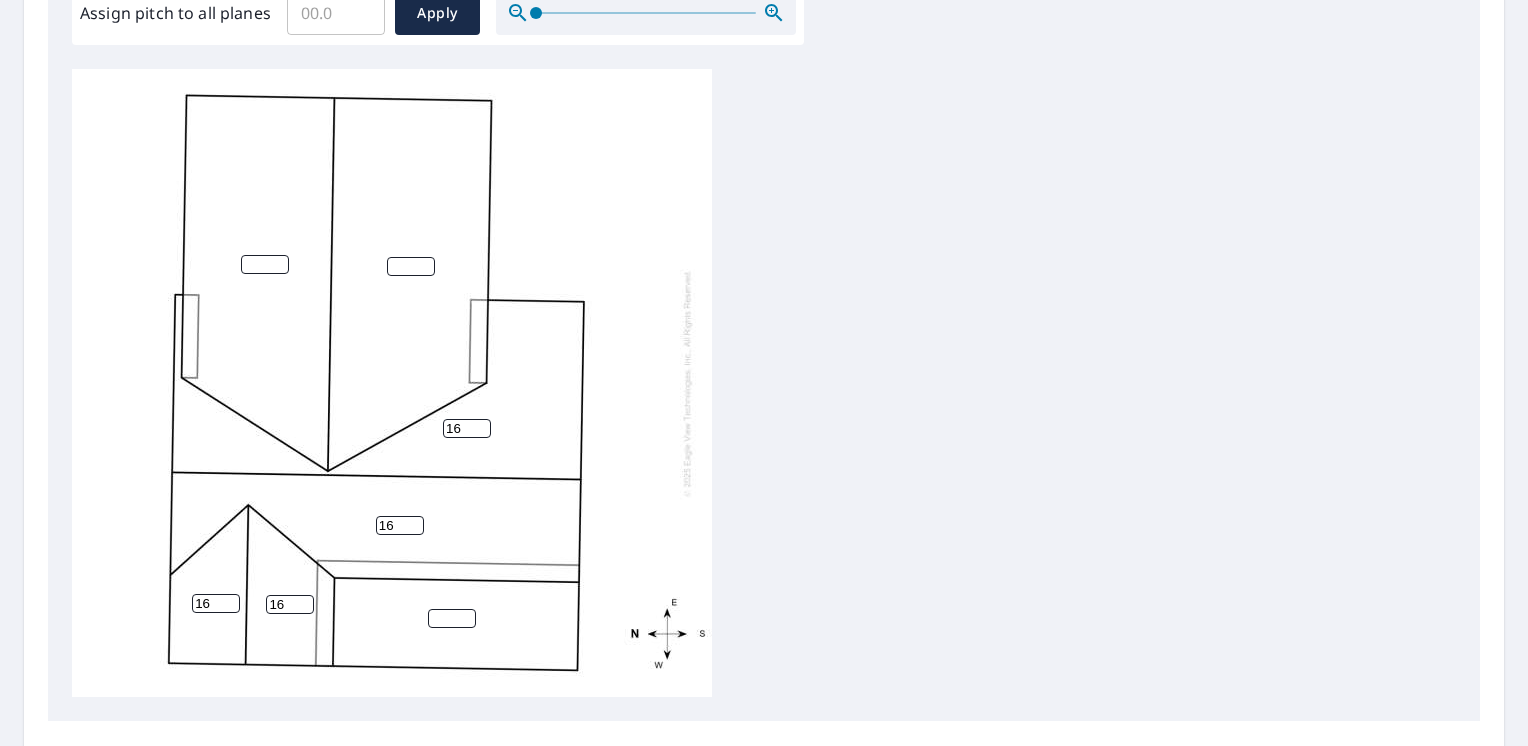type on "16" 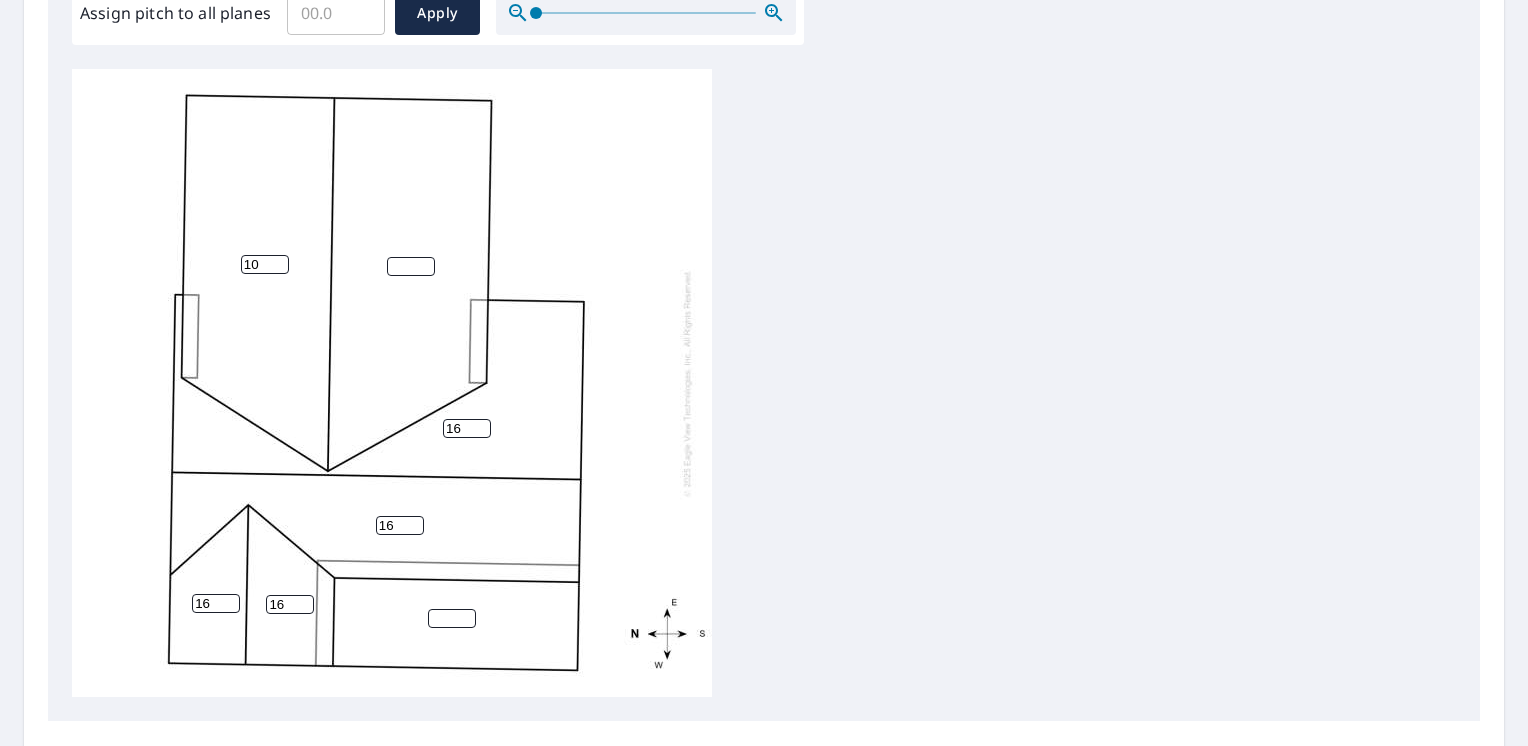 type on "10" 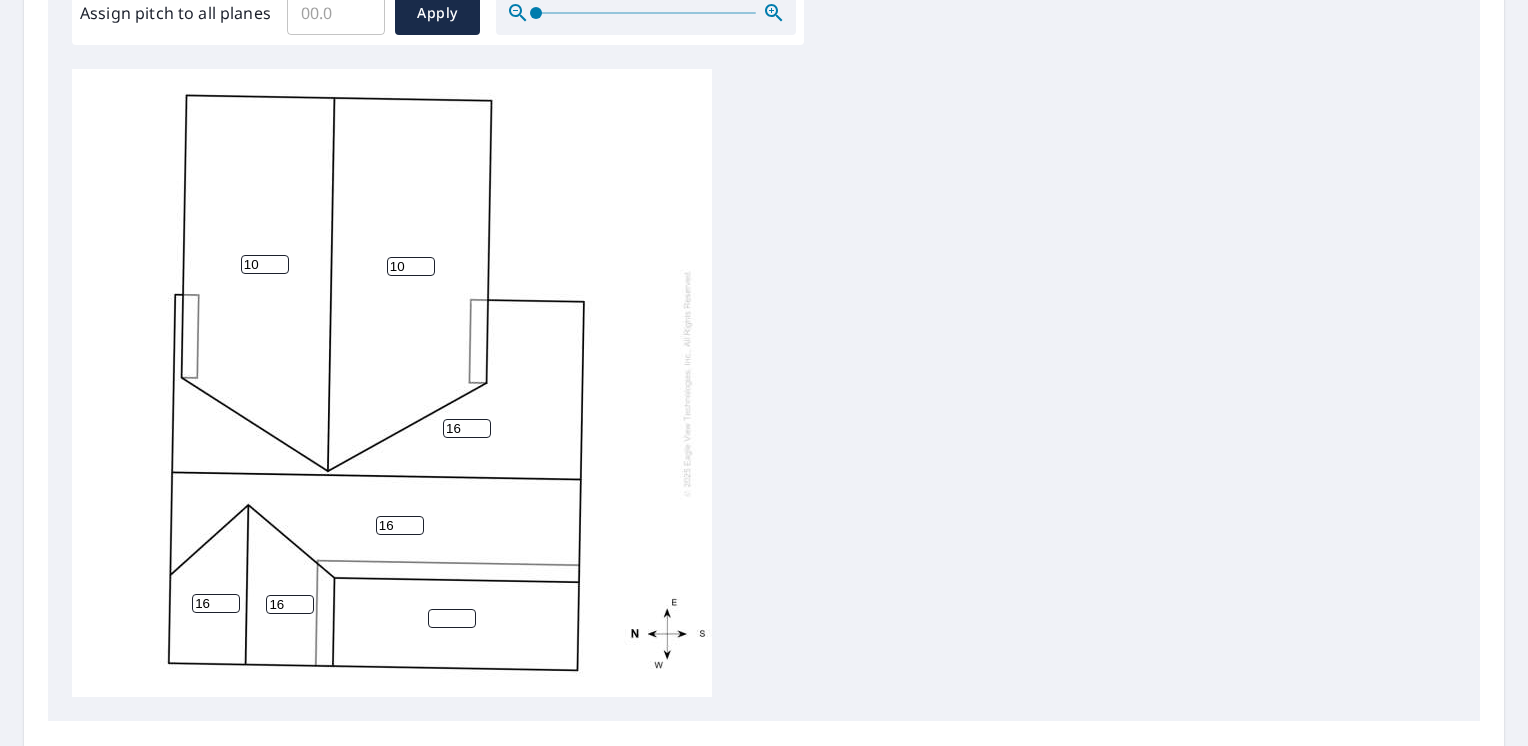 type on "10" 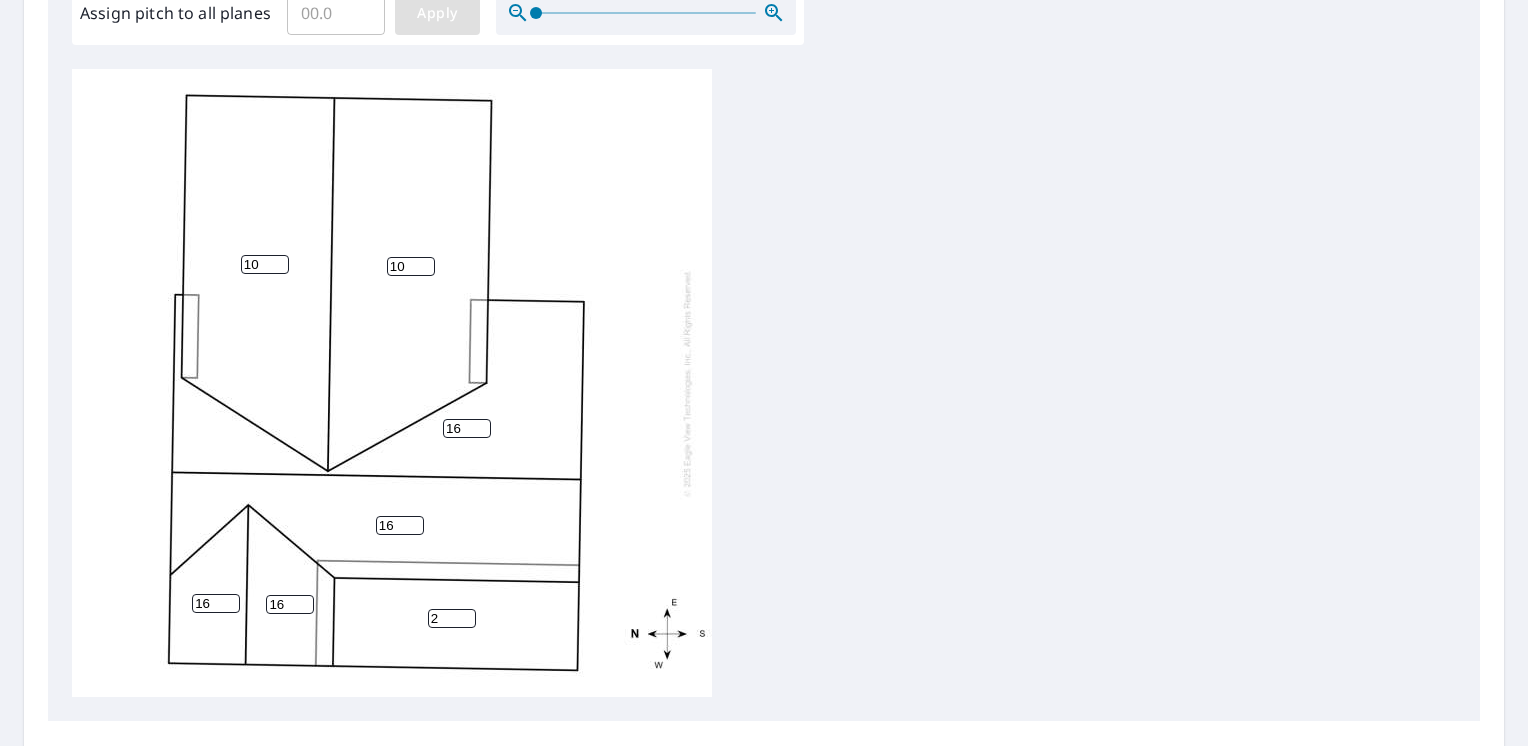 type on "2" 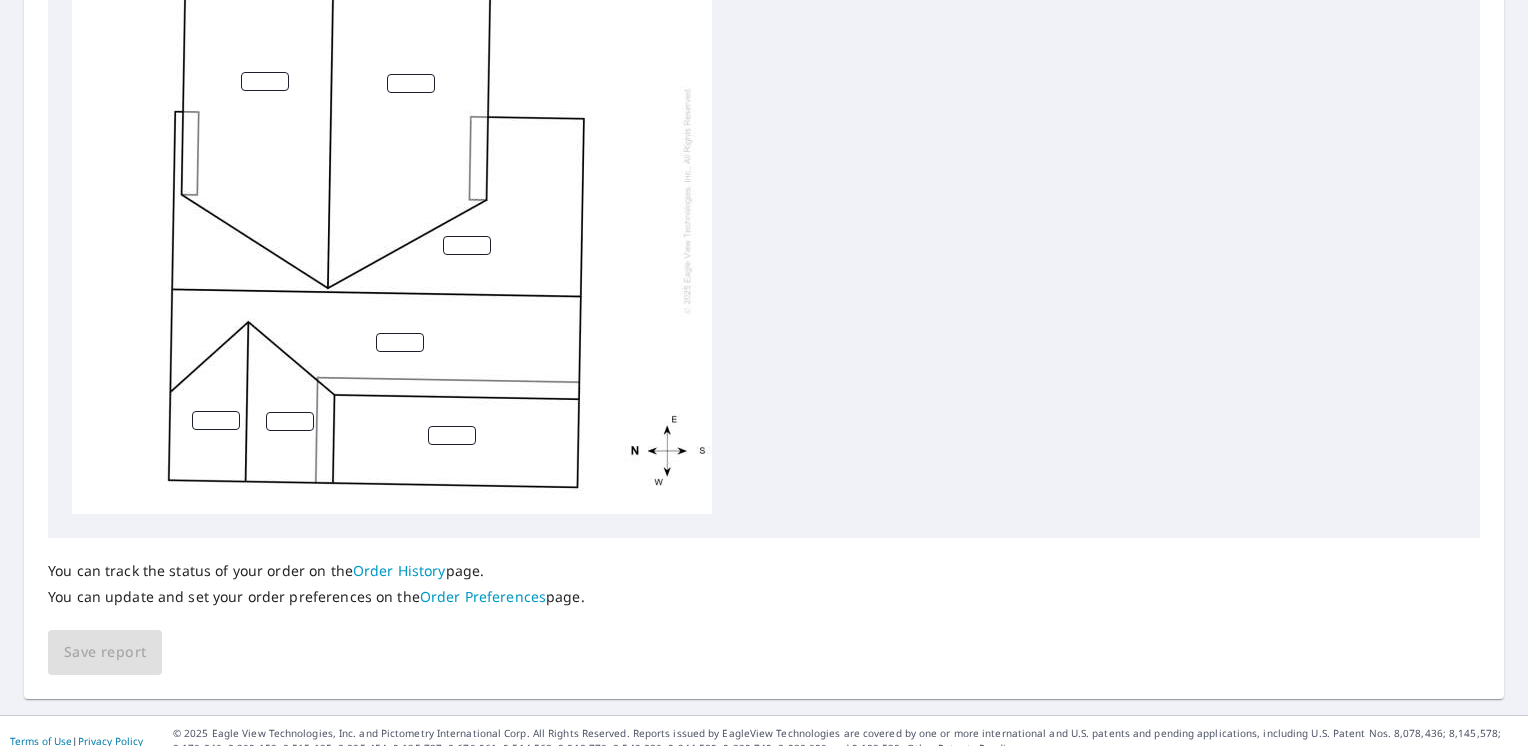 scroll, scrollTop: 836, scrollLeft: 0, axis: vertical 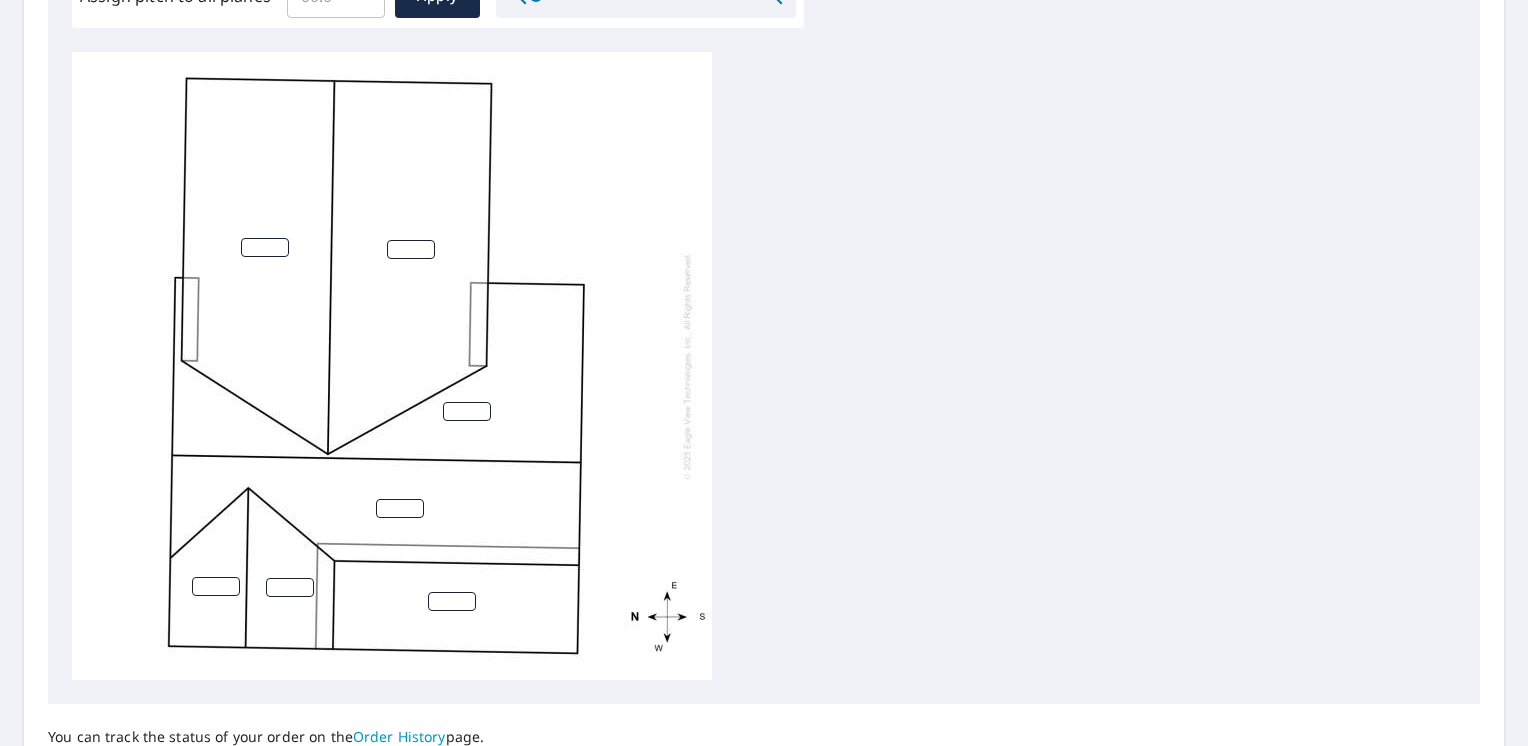 click at bounding box center (400, 508) 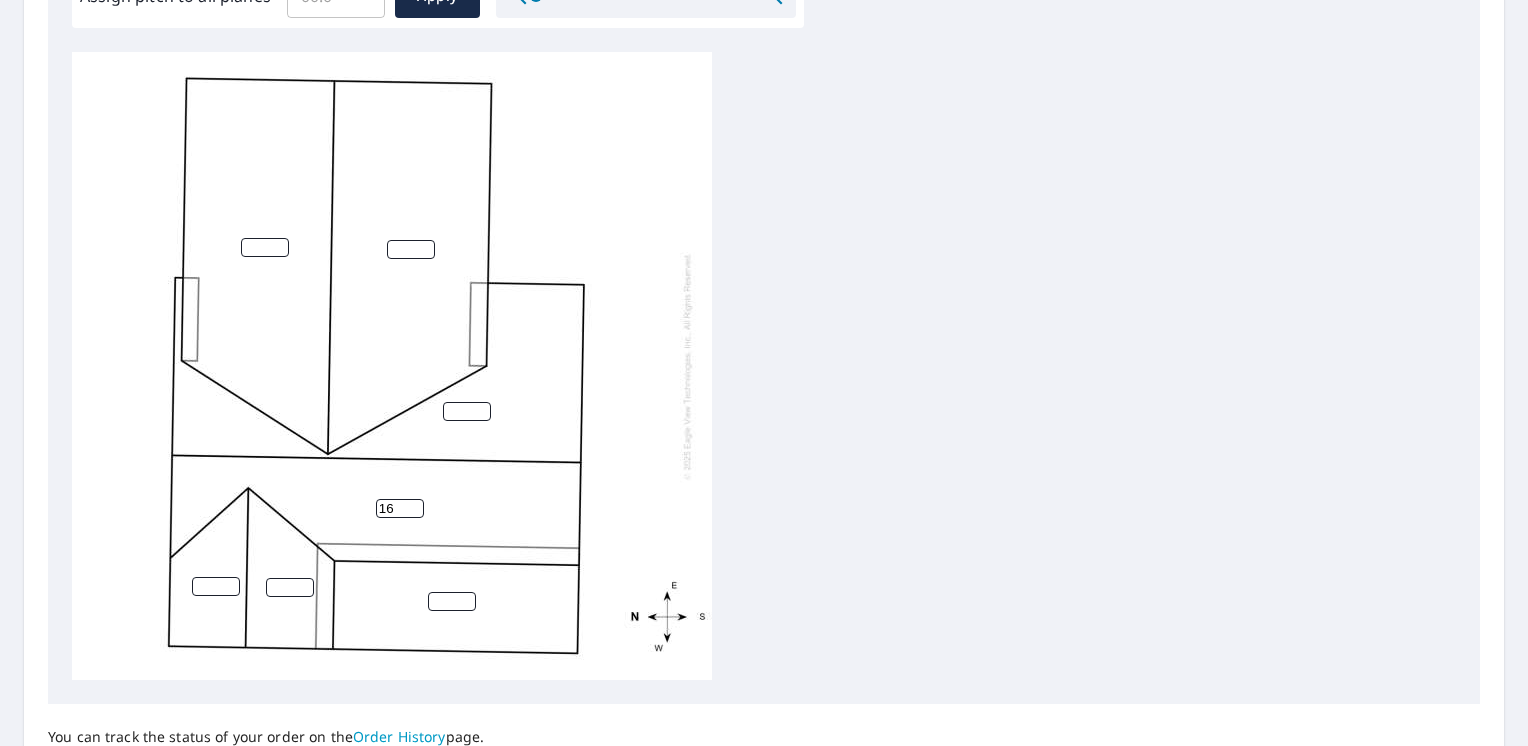 type on "16" 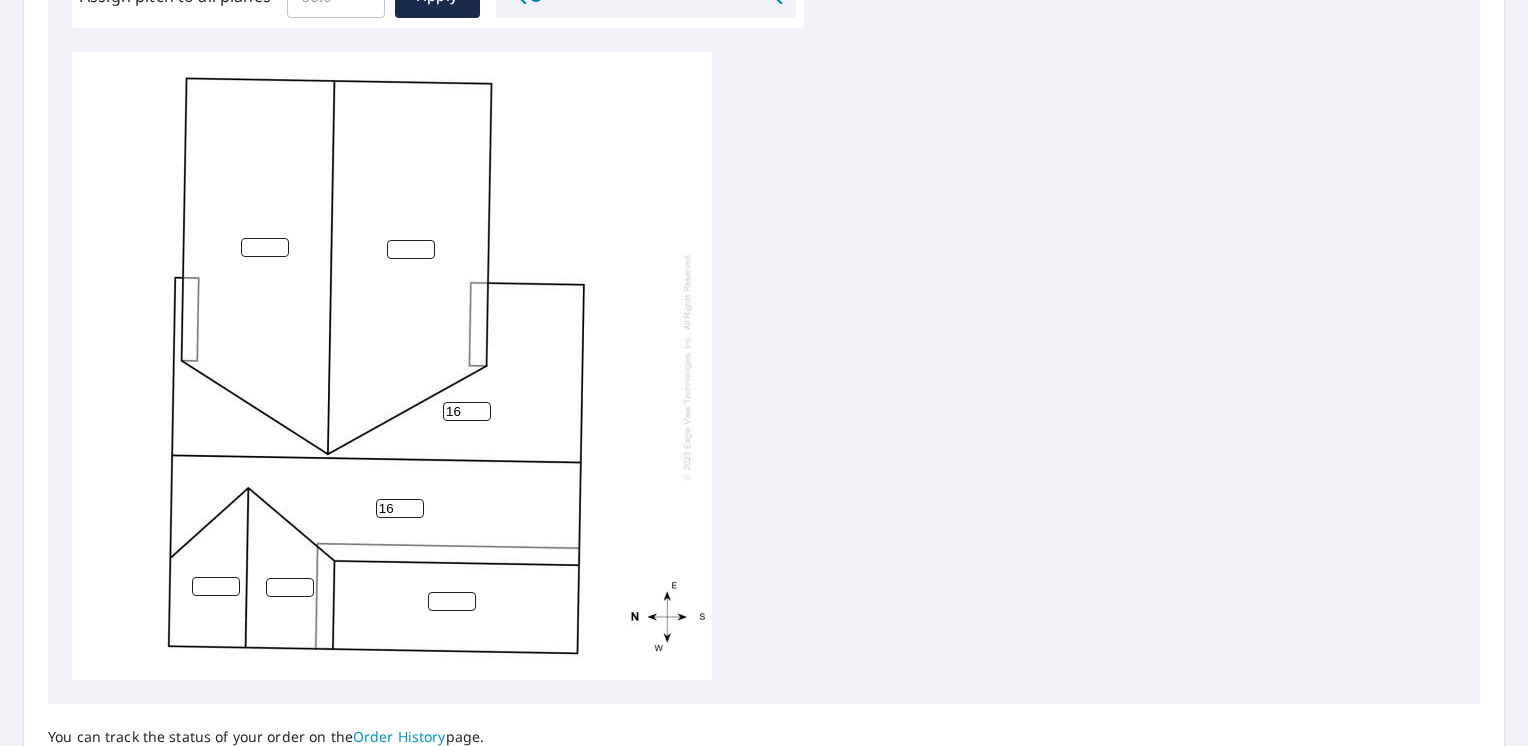 type on "16" 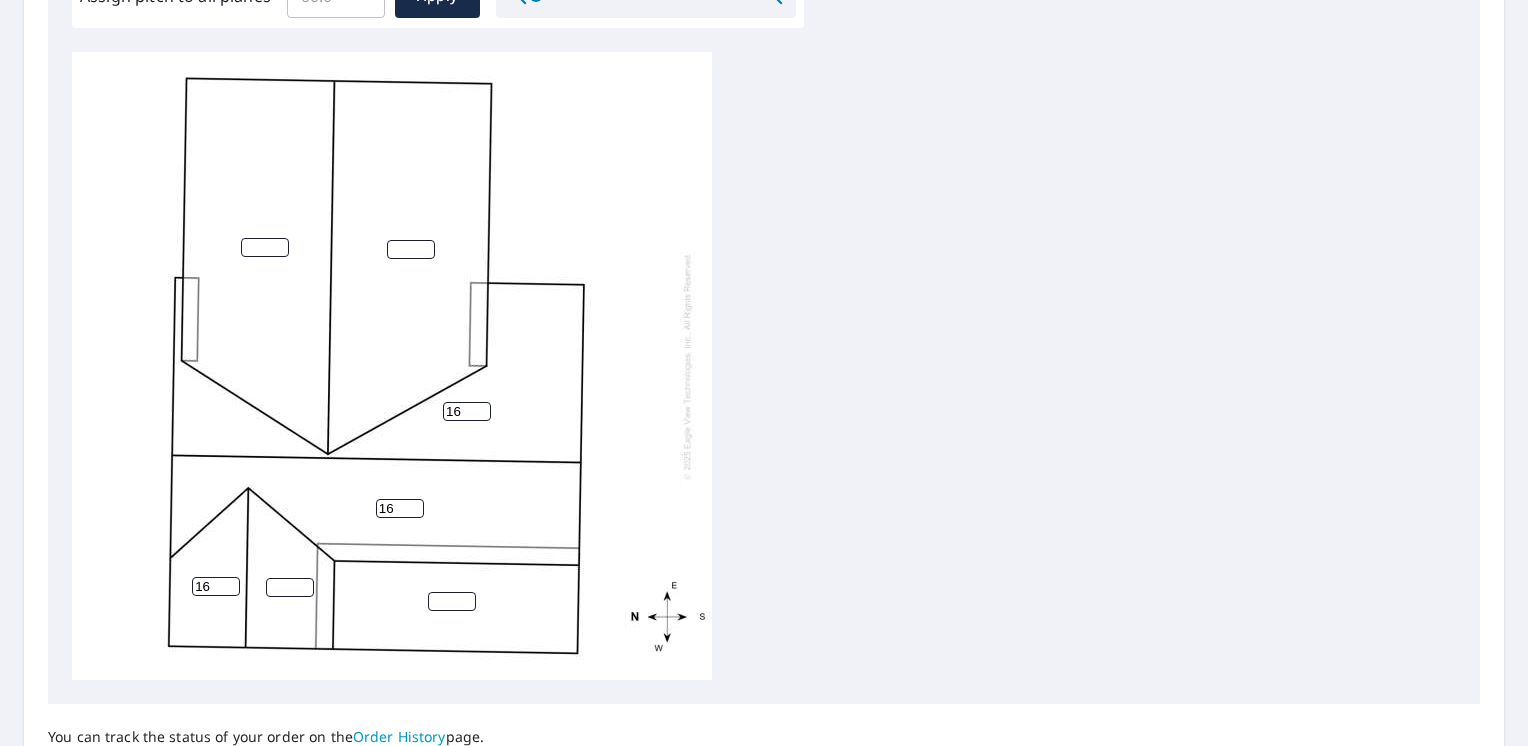 type on "16" 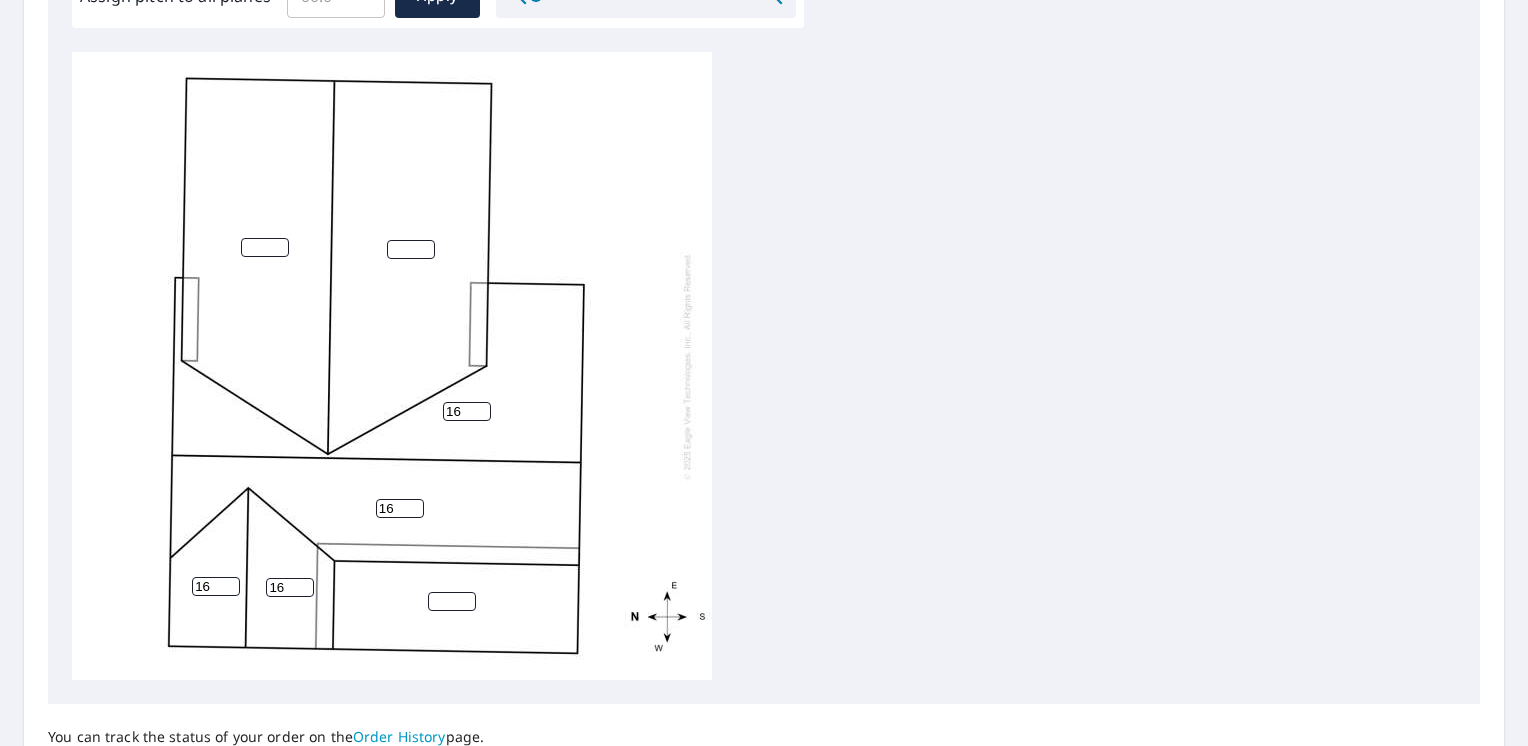 type on "16" 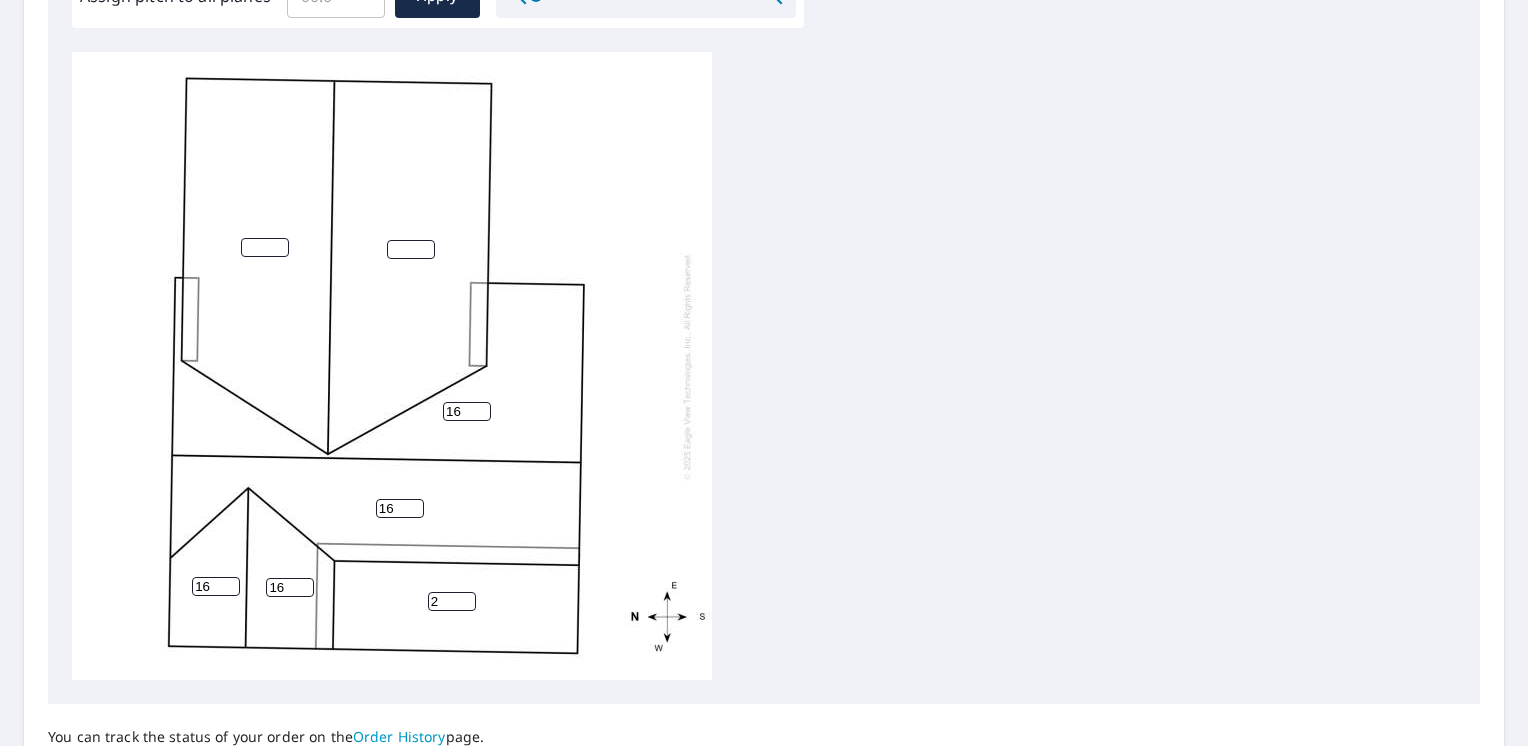type on "2" 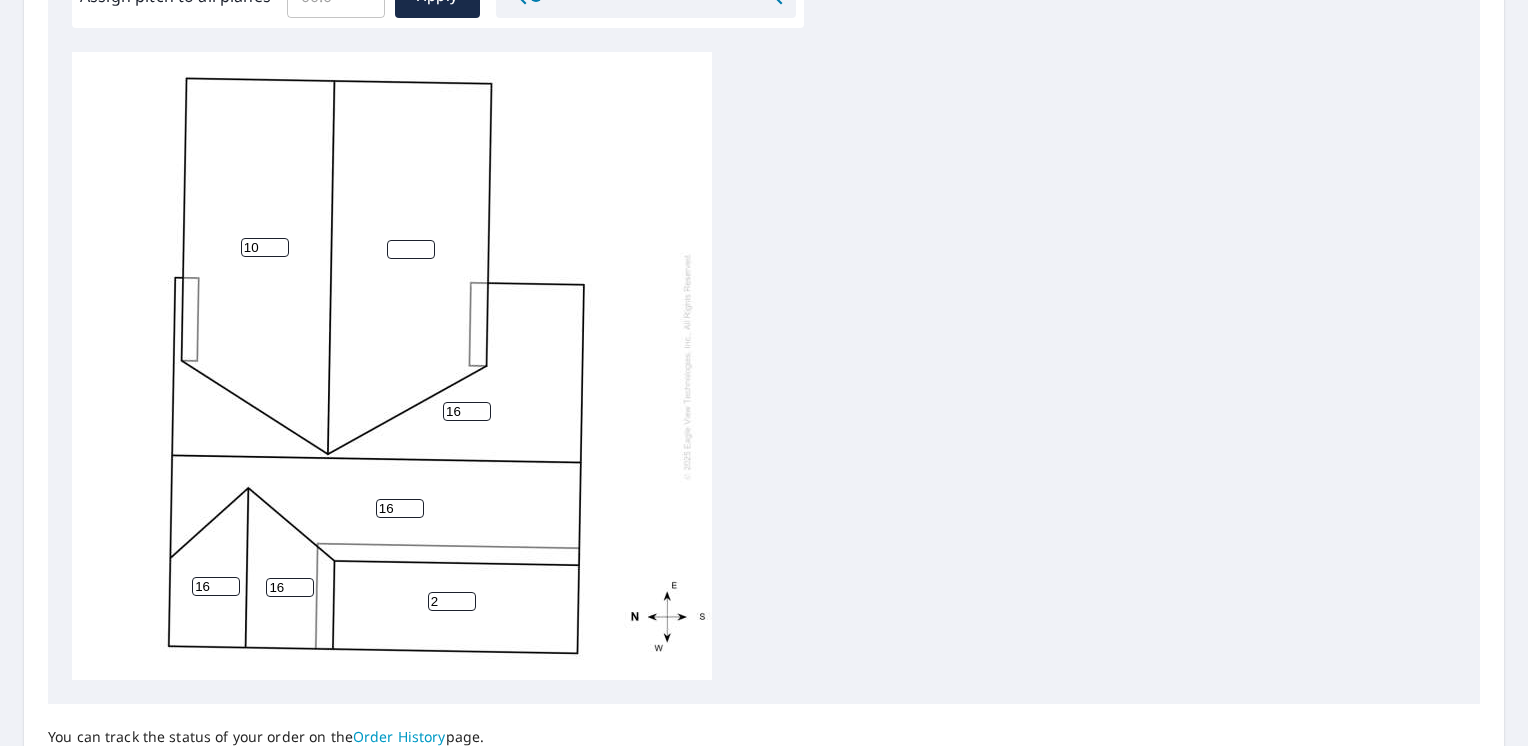 type on "10" 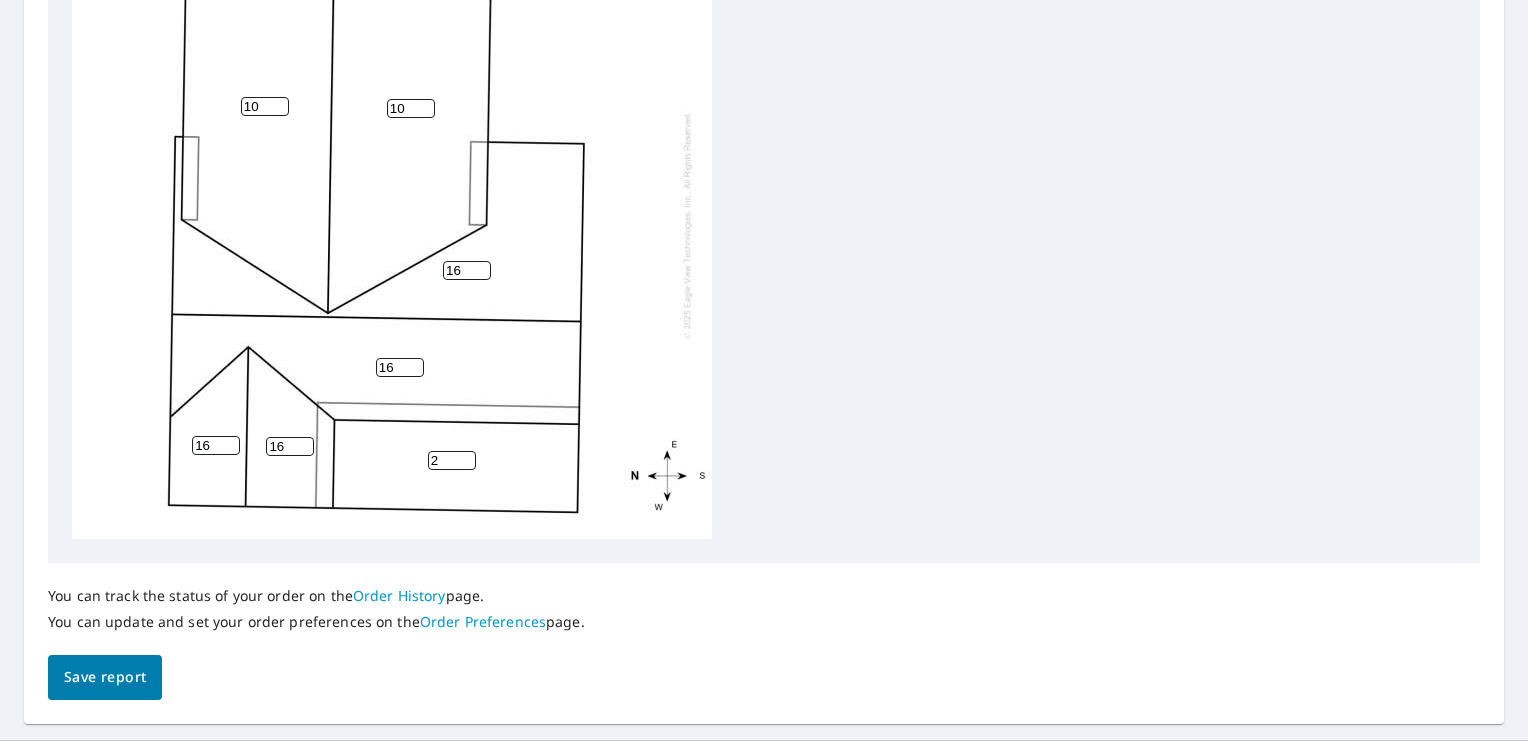 scroll, scrollTop: 836, scrollLeft: 0, axis: vertical 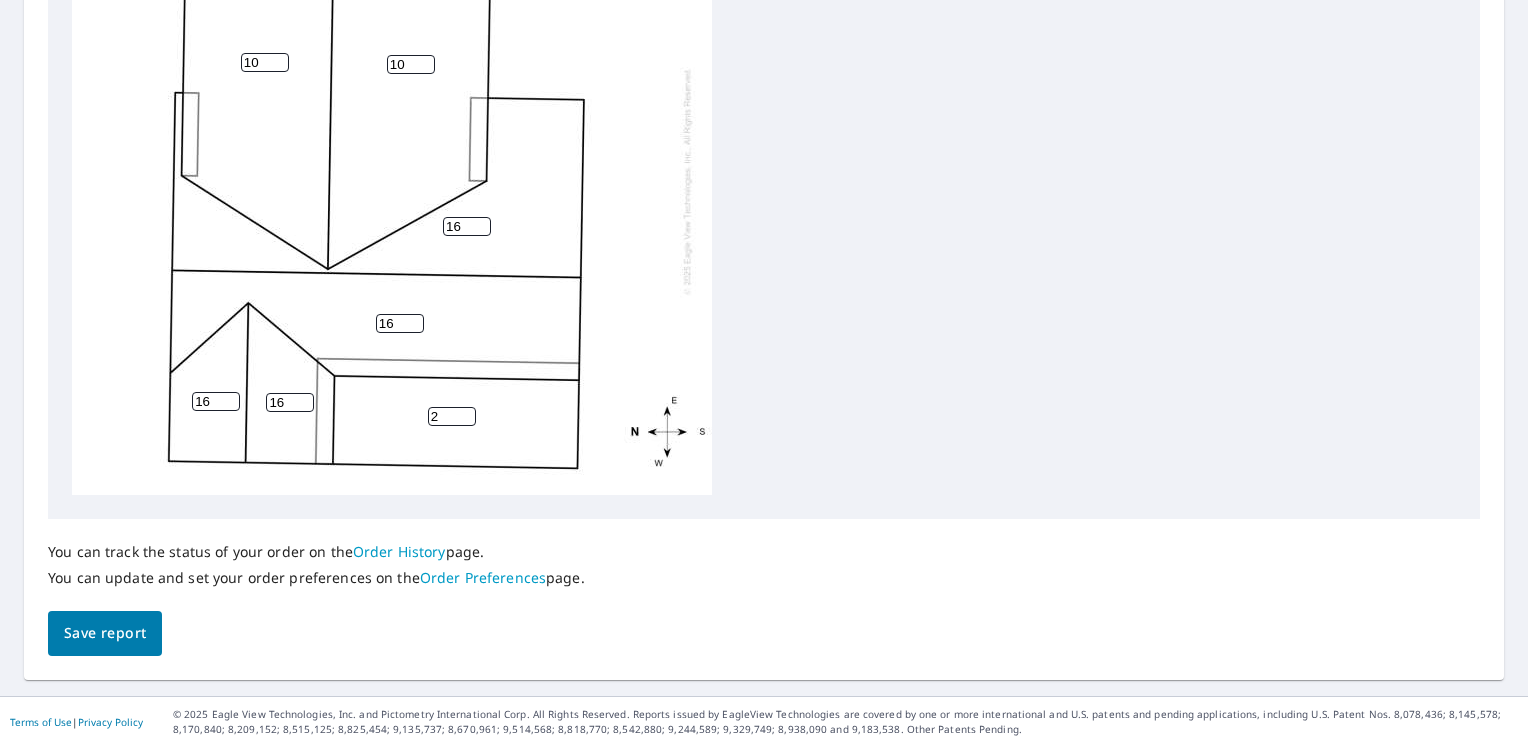 type on "10" 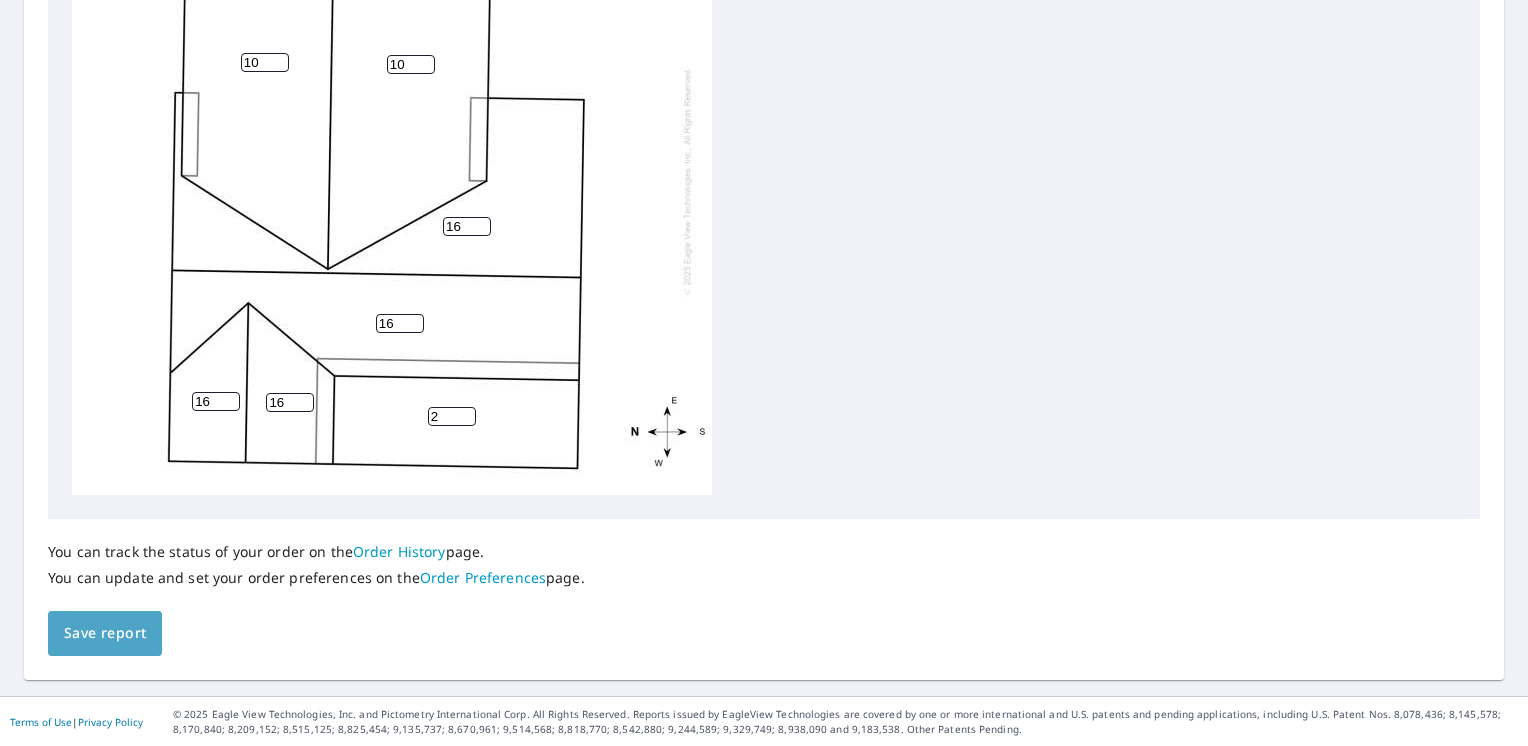 click on "Save report" at bounding box center (105, 633) 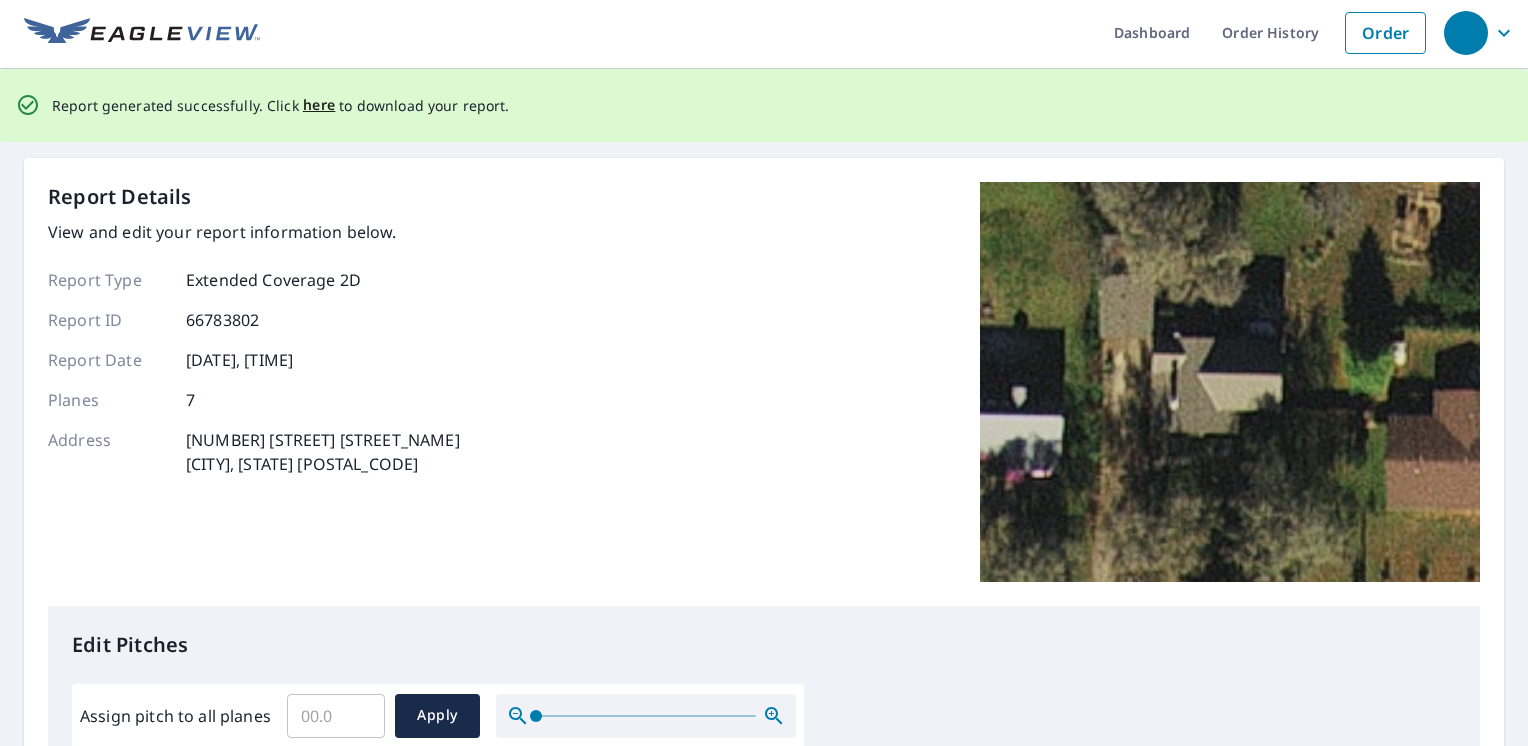 scroll, scrollTop: 0, scrollLeft: 0, axis: both 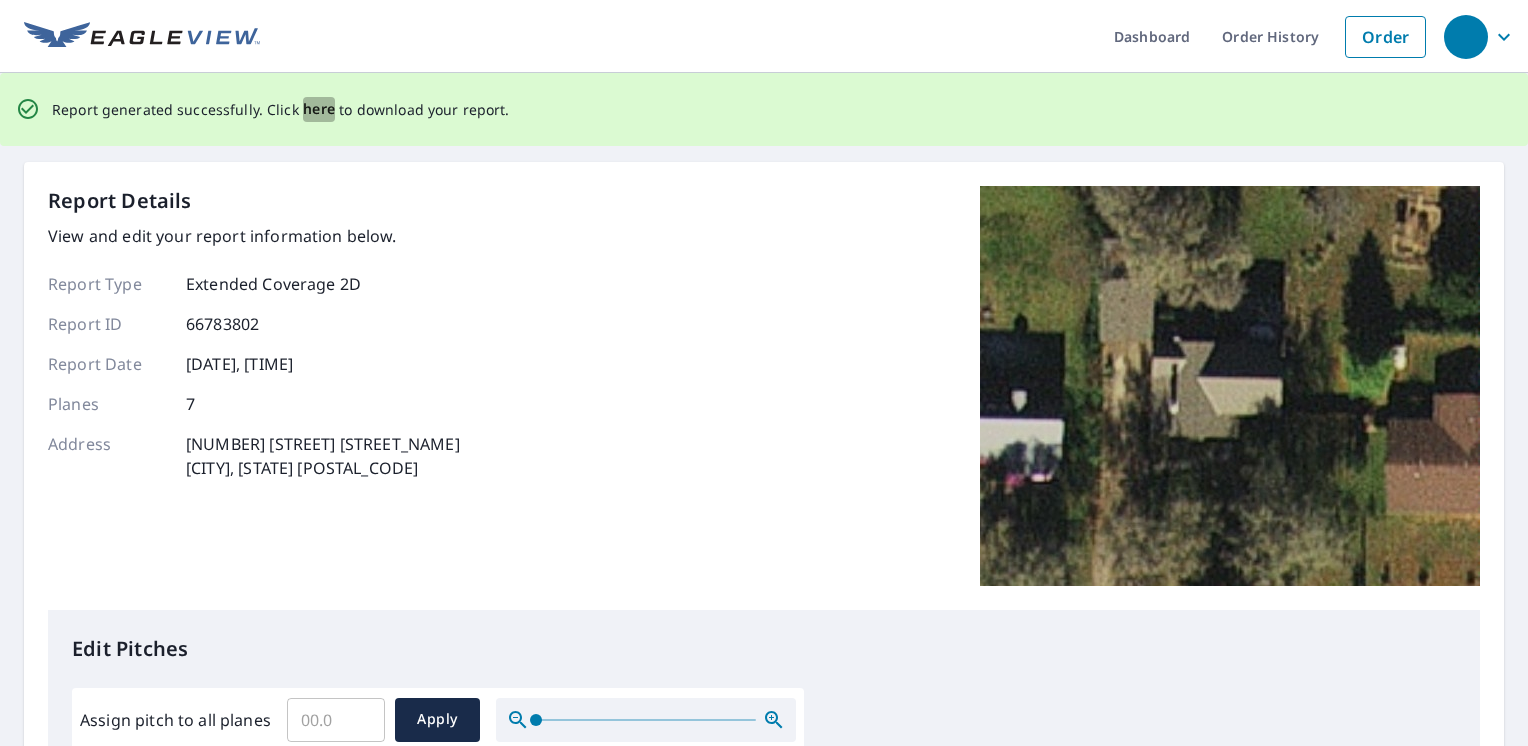 click on "here" at bounding box center [319, 109] 